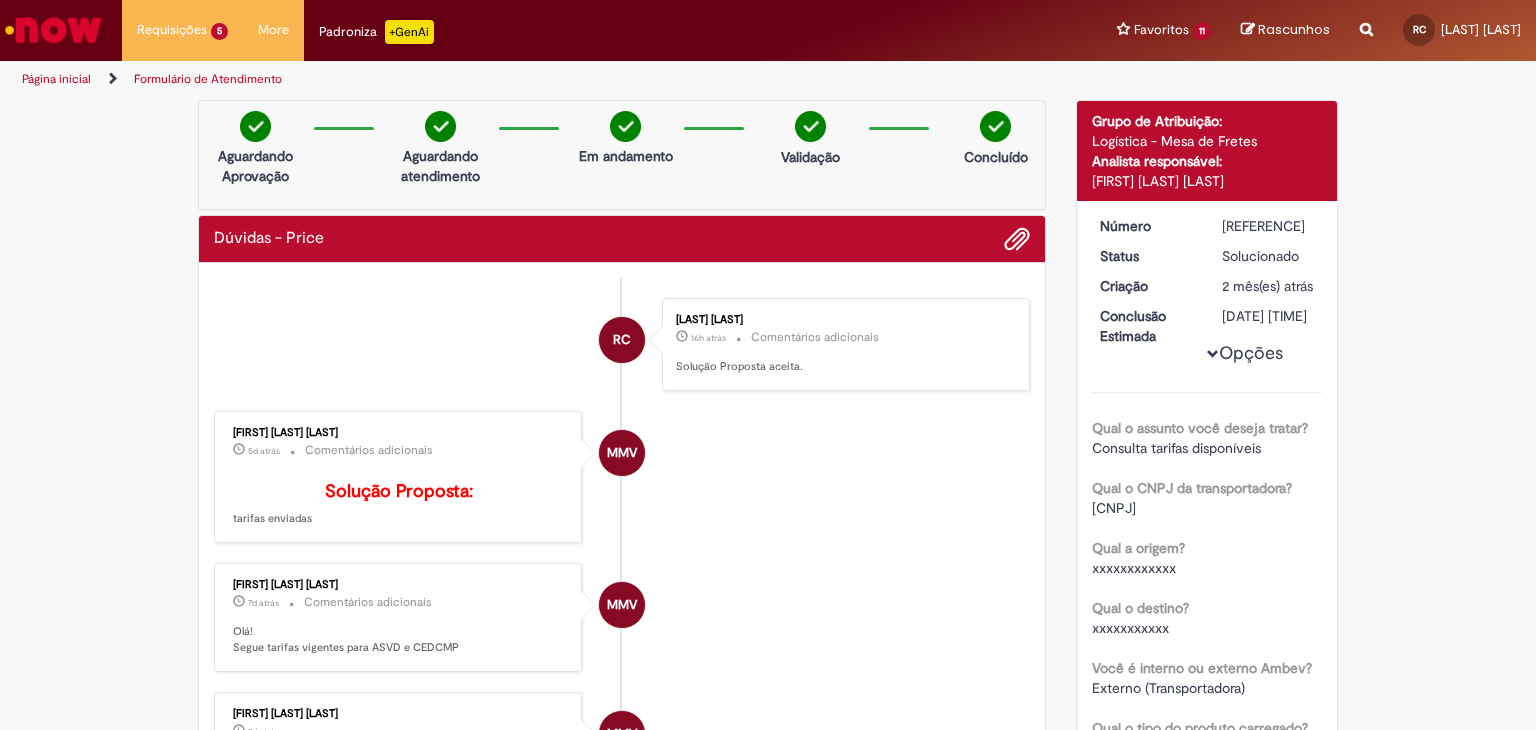 scroll, scrollTop: 0, scrollLeft: 0, axis: both 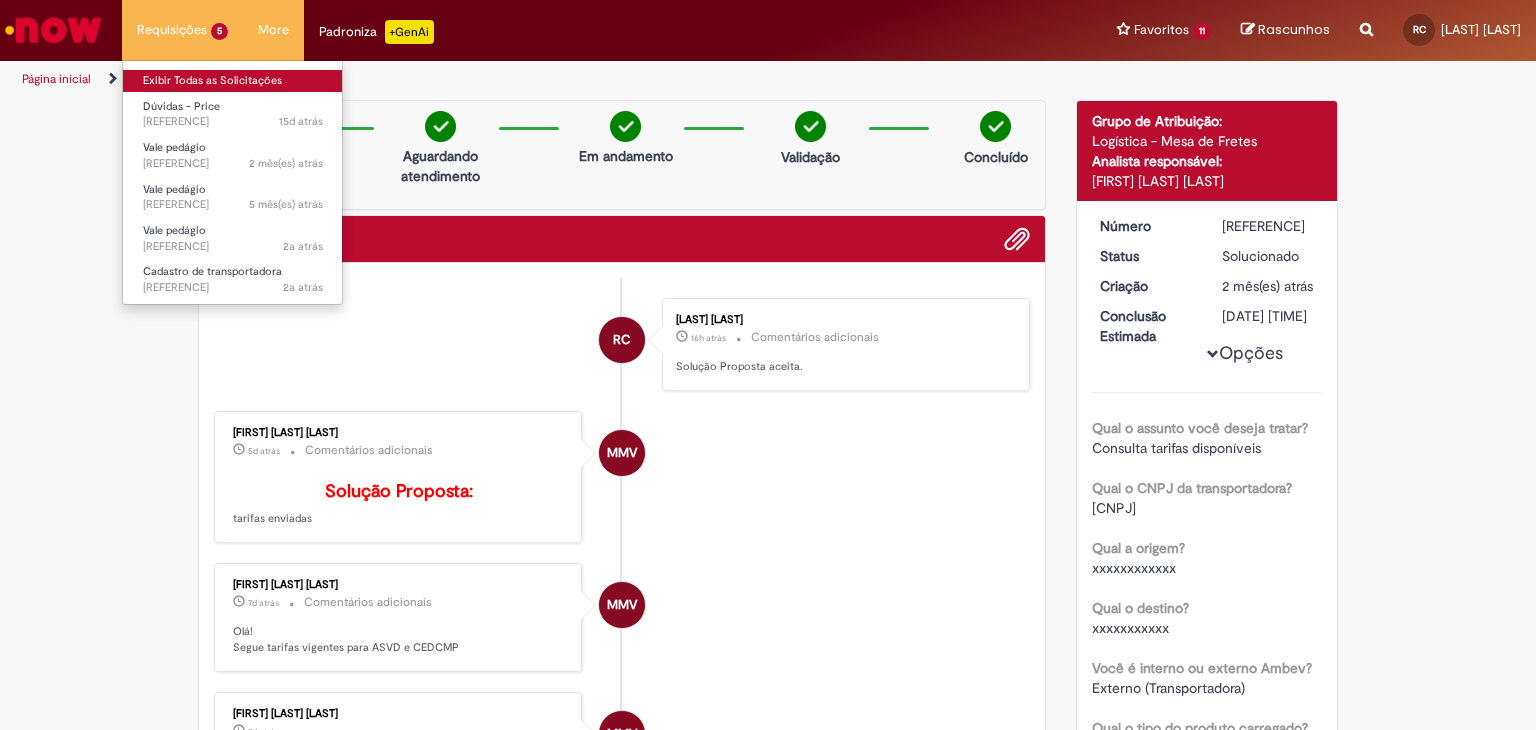 click on "Exibir Todas as Solicitações" at bounding box center (233, 81) 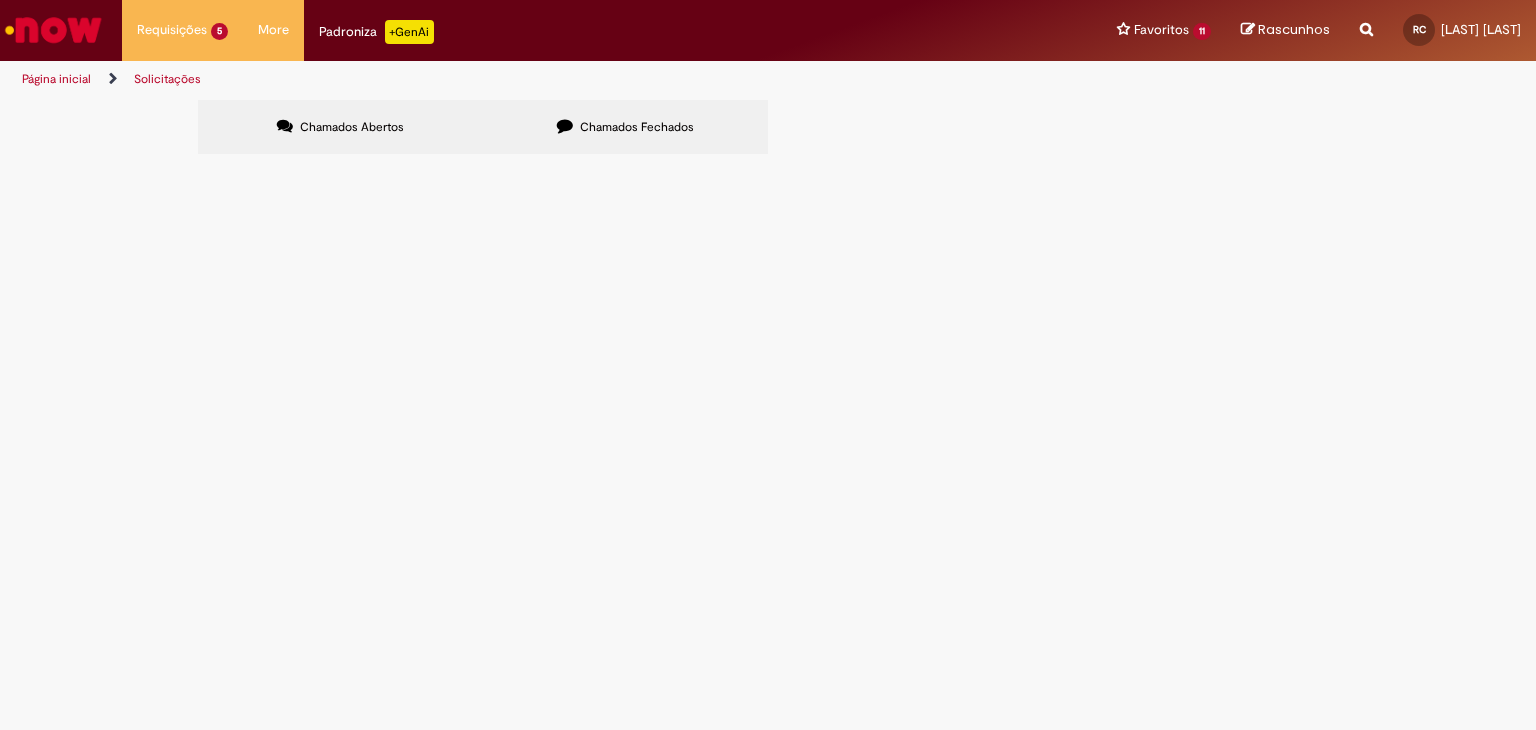click at bounding box center [53, 30] 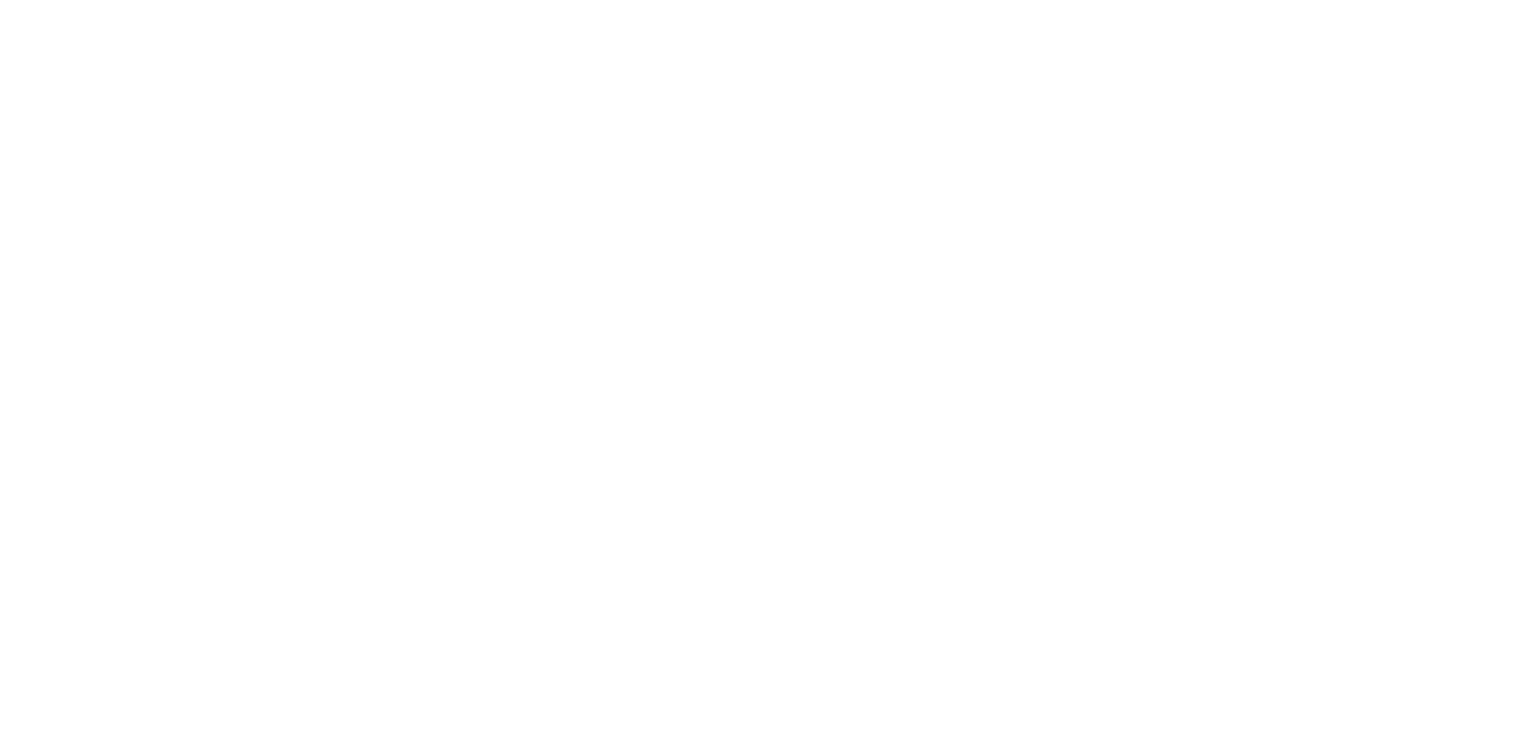 scroll, scrollTop: 0, scrollLeft: 0, axis: both 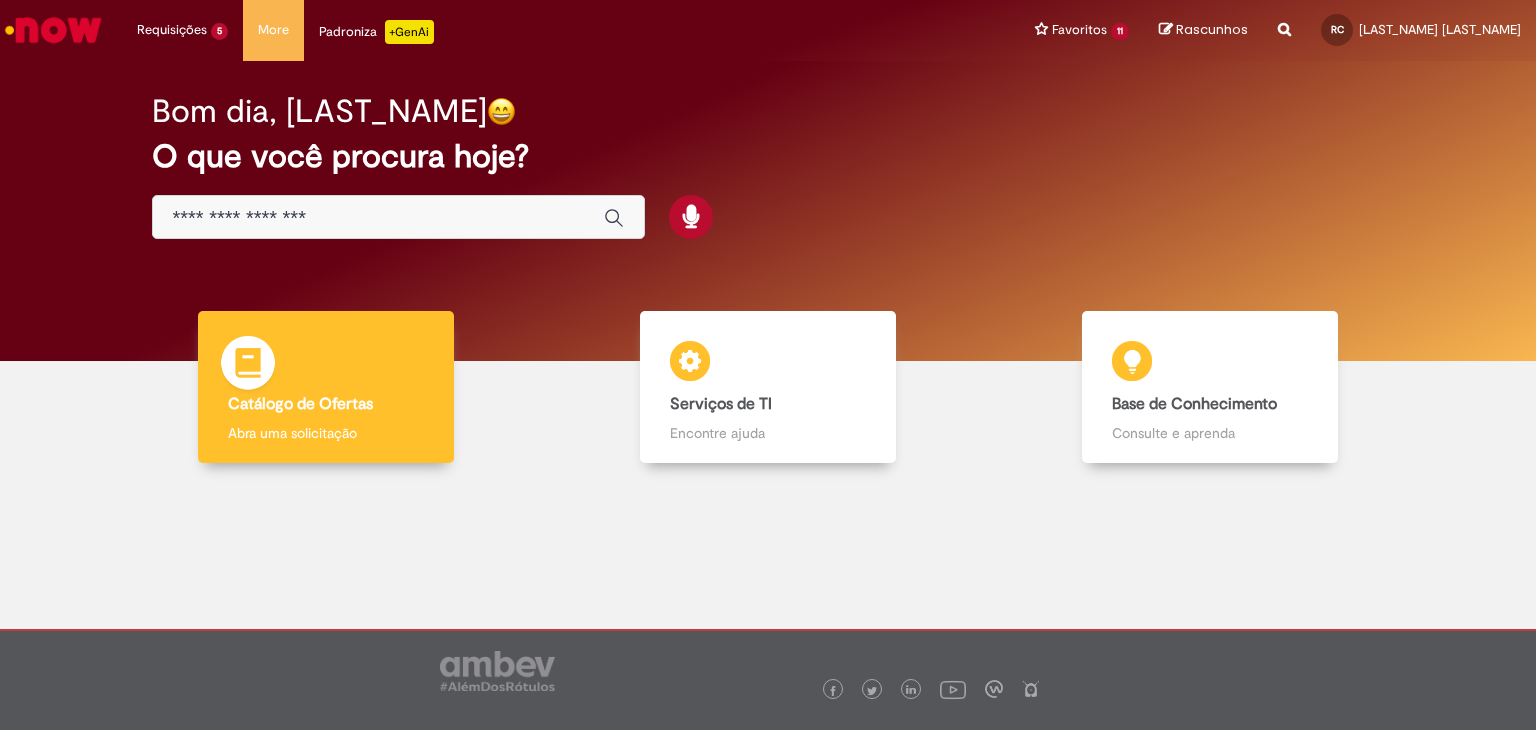 click on "Catálogo de Ofertas
Catálogo de Ofertas
Abra uma solicitação" at bounding box center [326, 387] 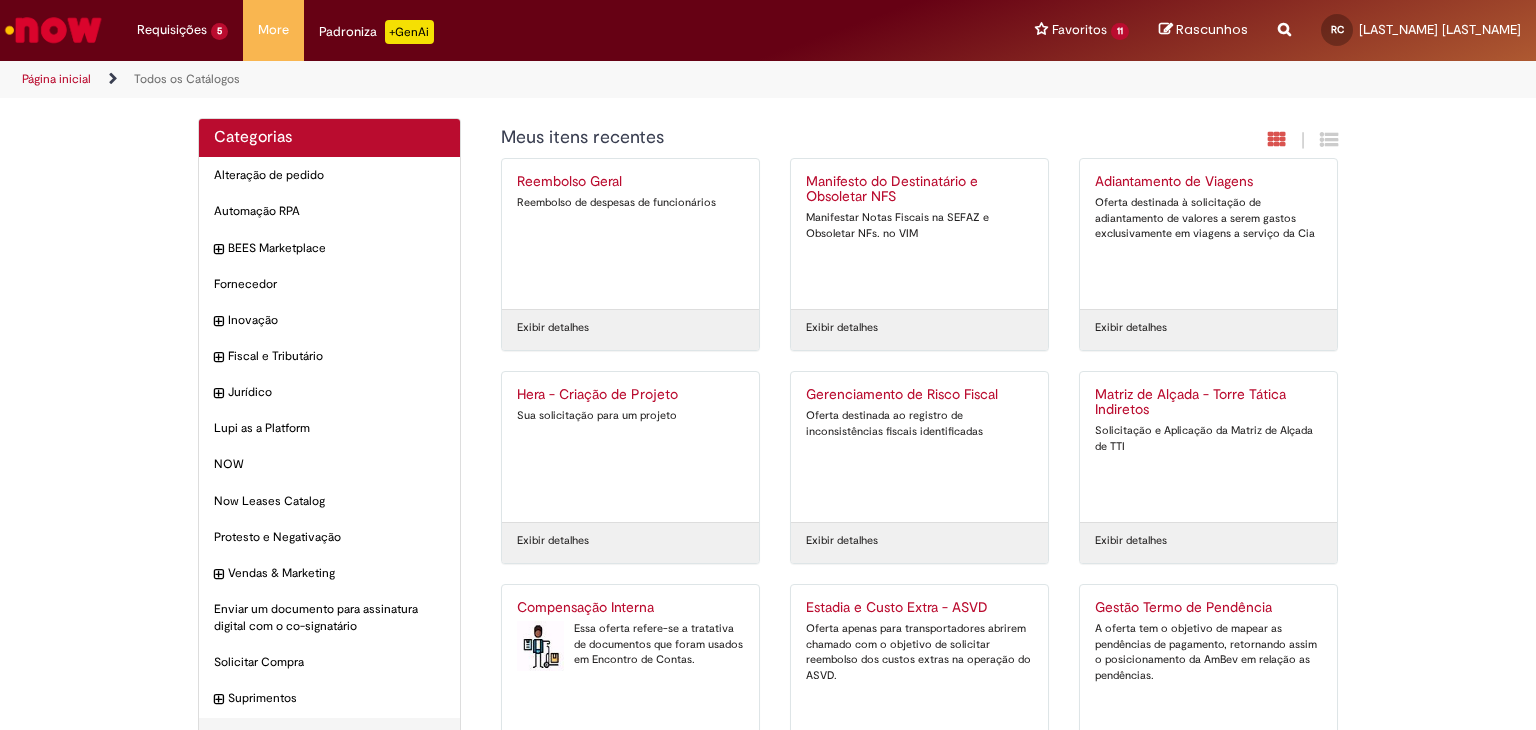 click on "Essa oferta refere-se a tratativa de documentos que foram usados em Encontro de Contas." at bounding box center (630, 644) 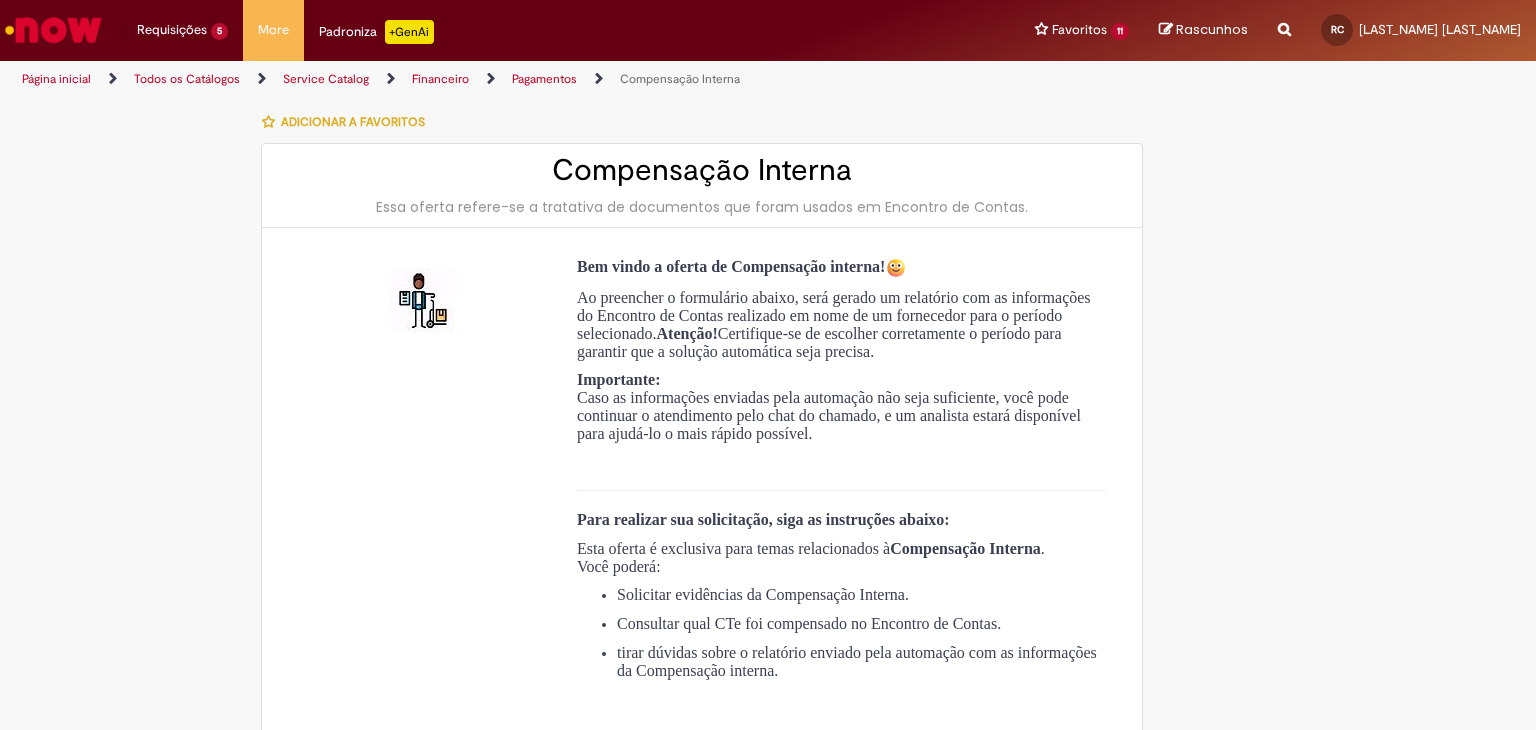 type on "**********" 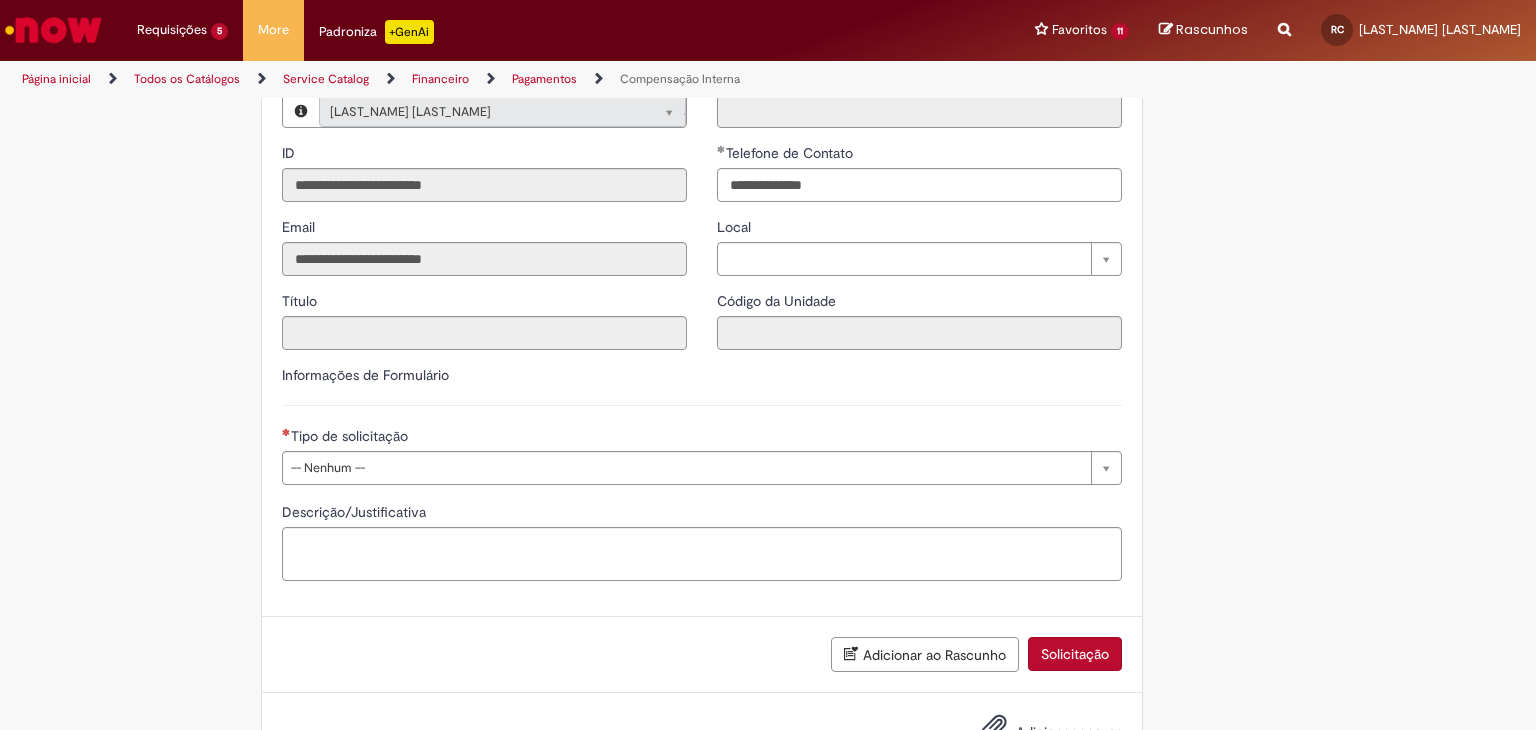 scroll, scrollTop: 900, scrollLeft: 0, axis: vertical 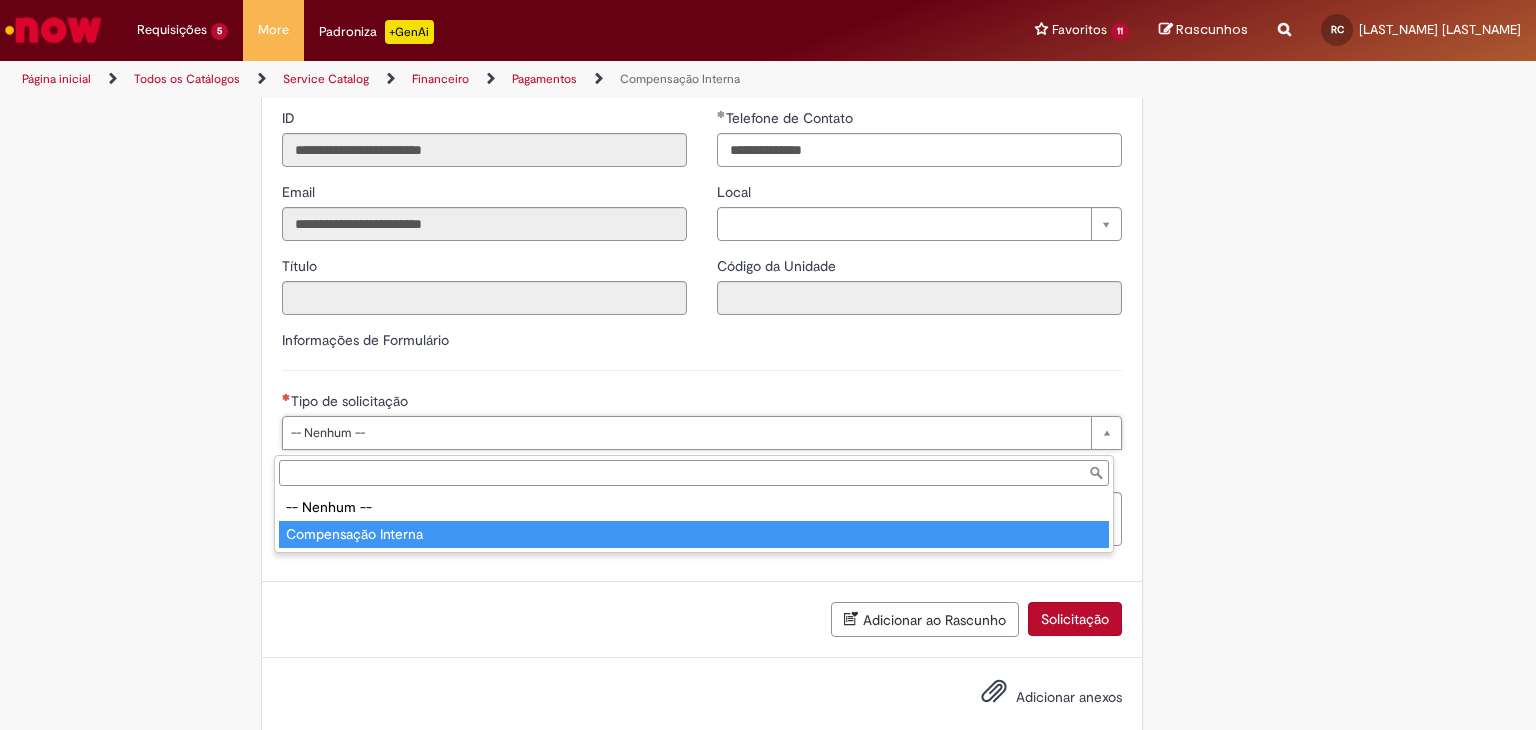 type on "**********" 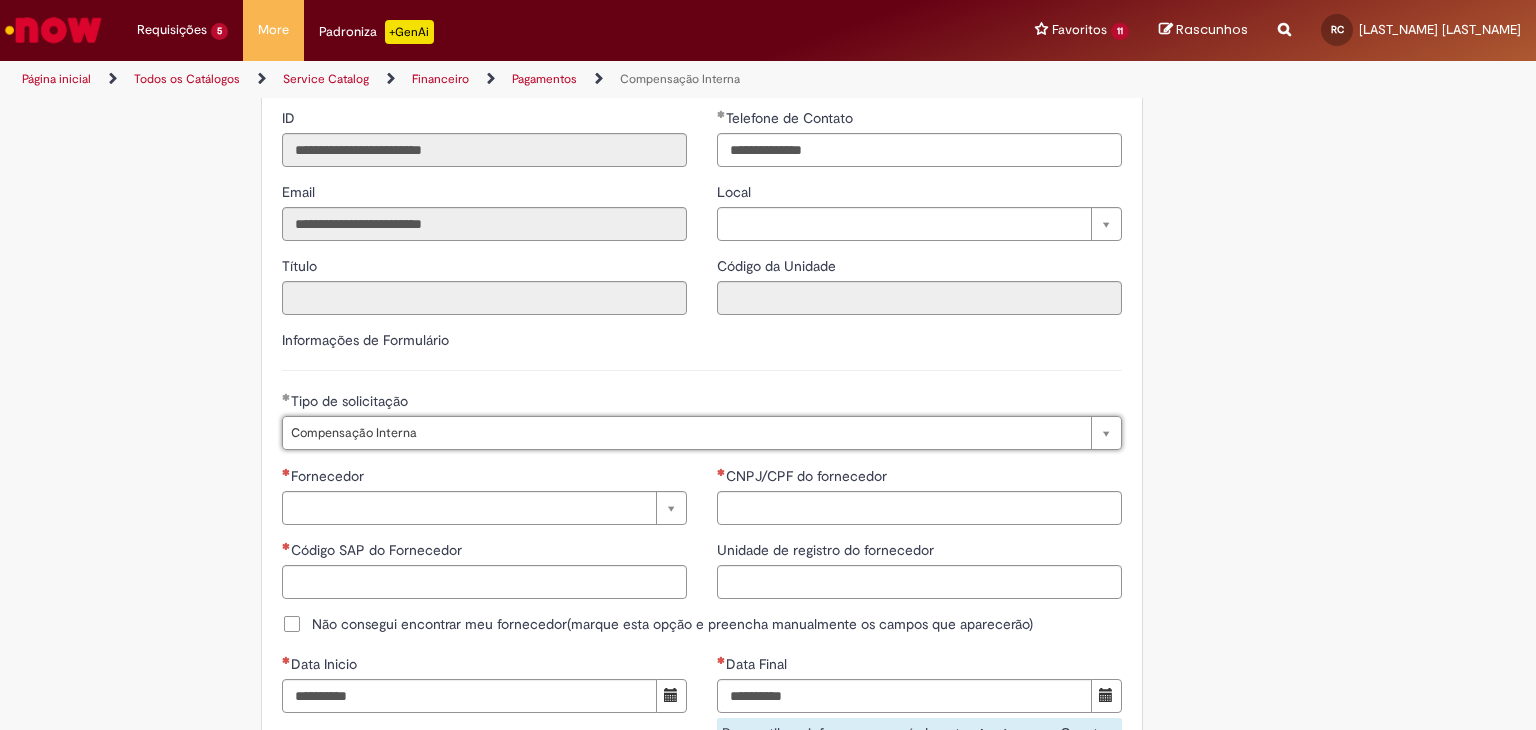scroll, scrollTop: 1100, scrollLeft: 0, axis: vertical 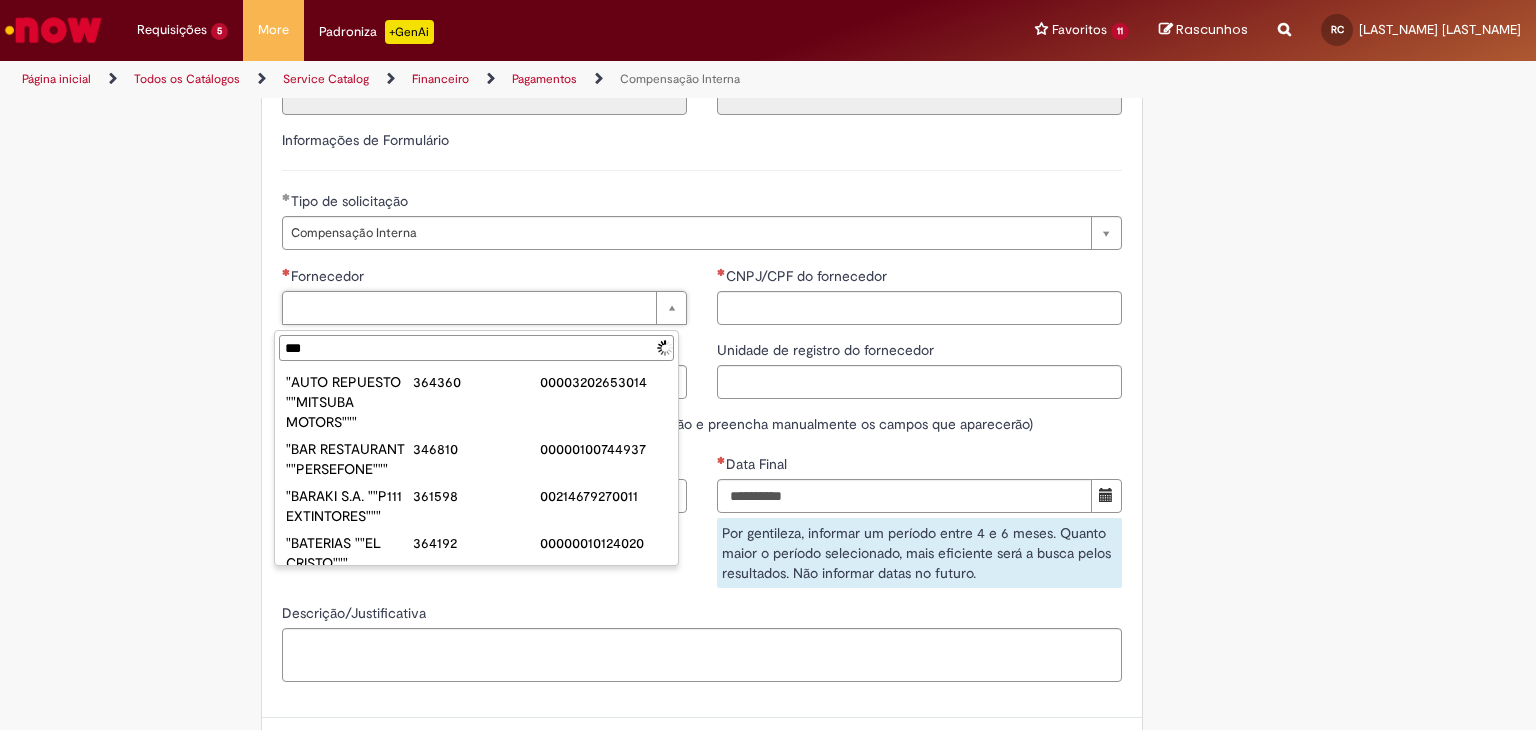 type on "****" 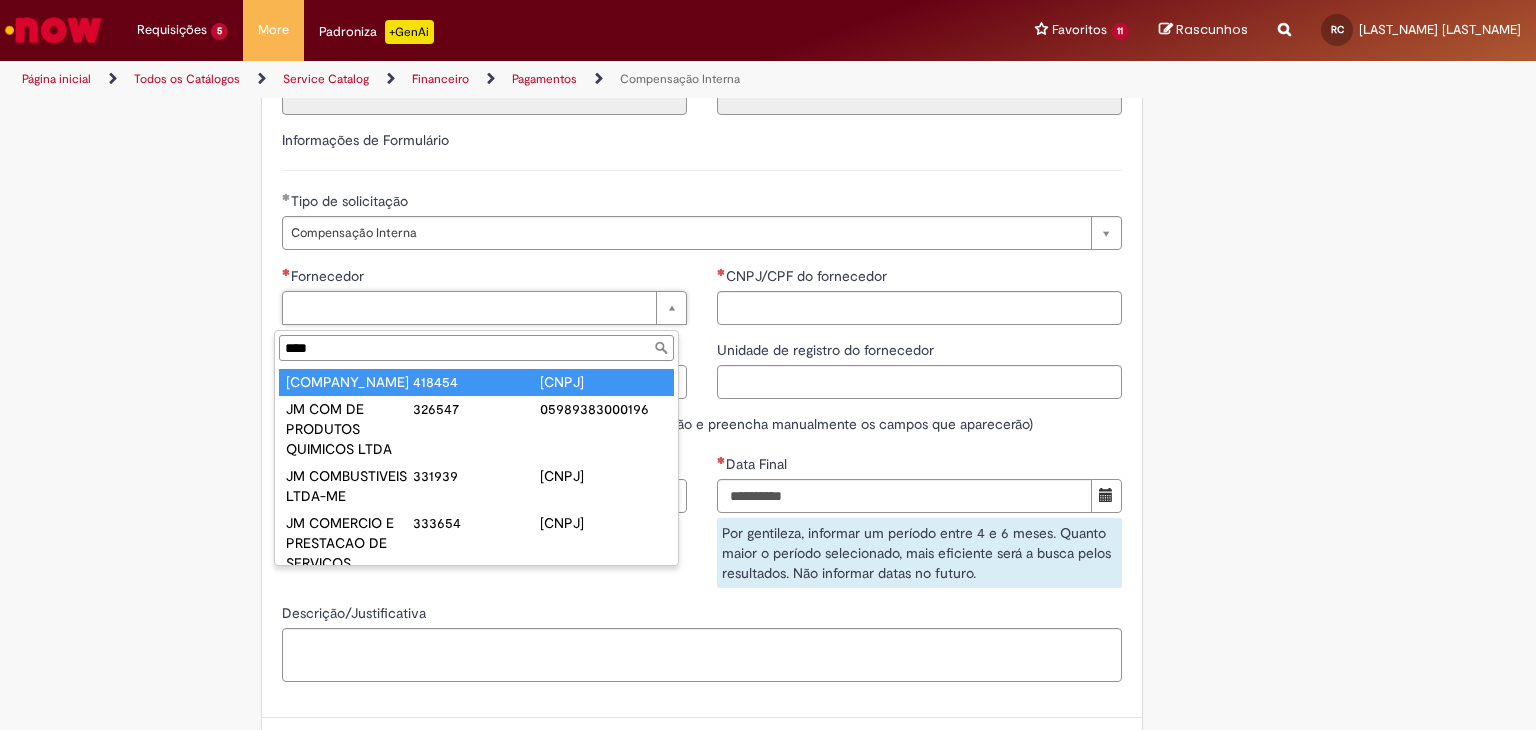 type on "**********" 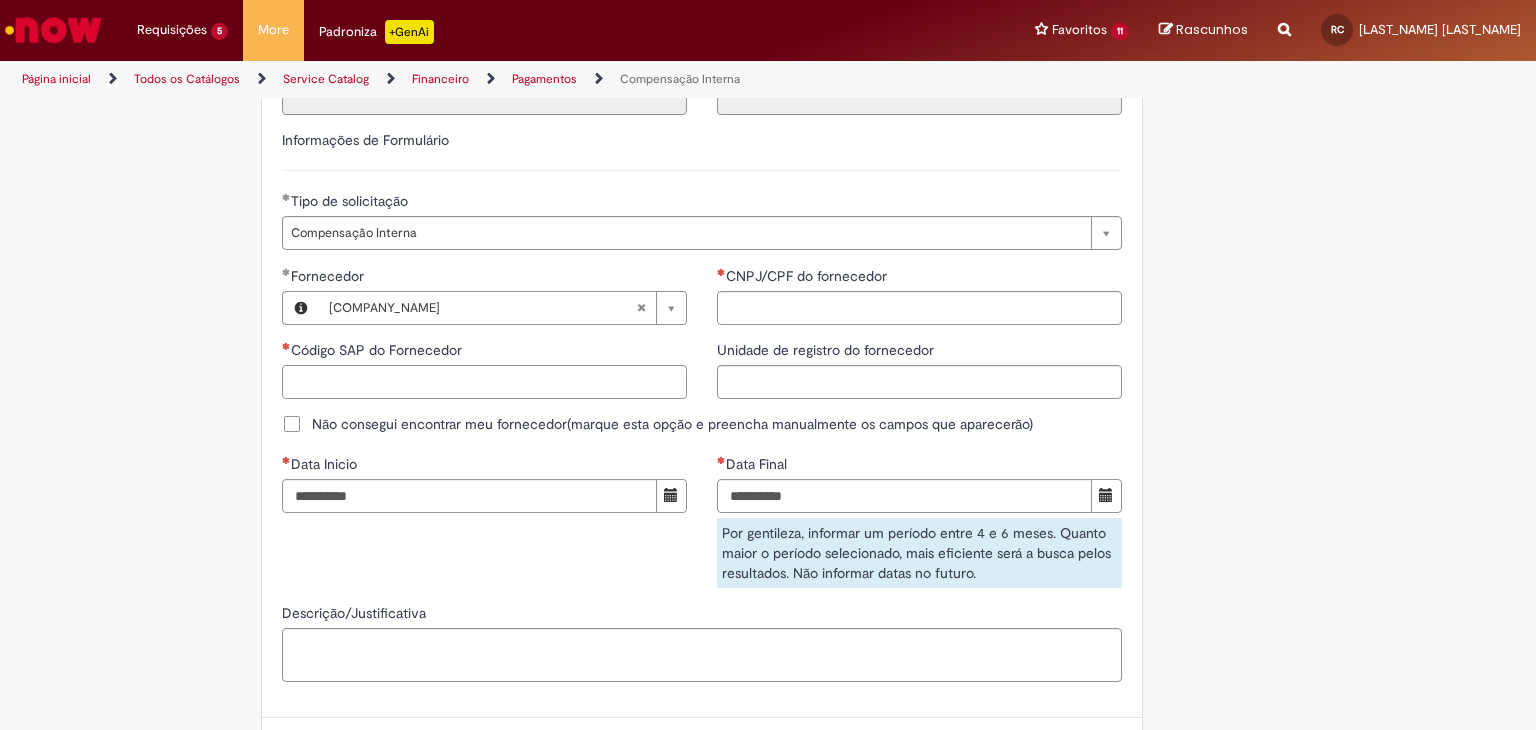 type on "******" 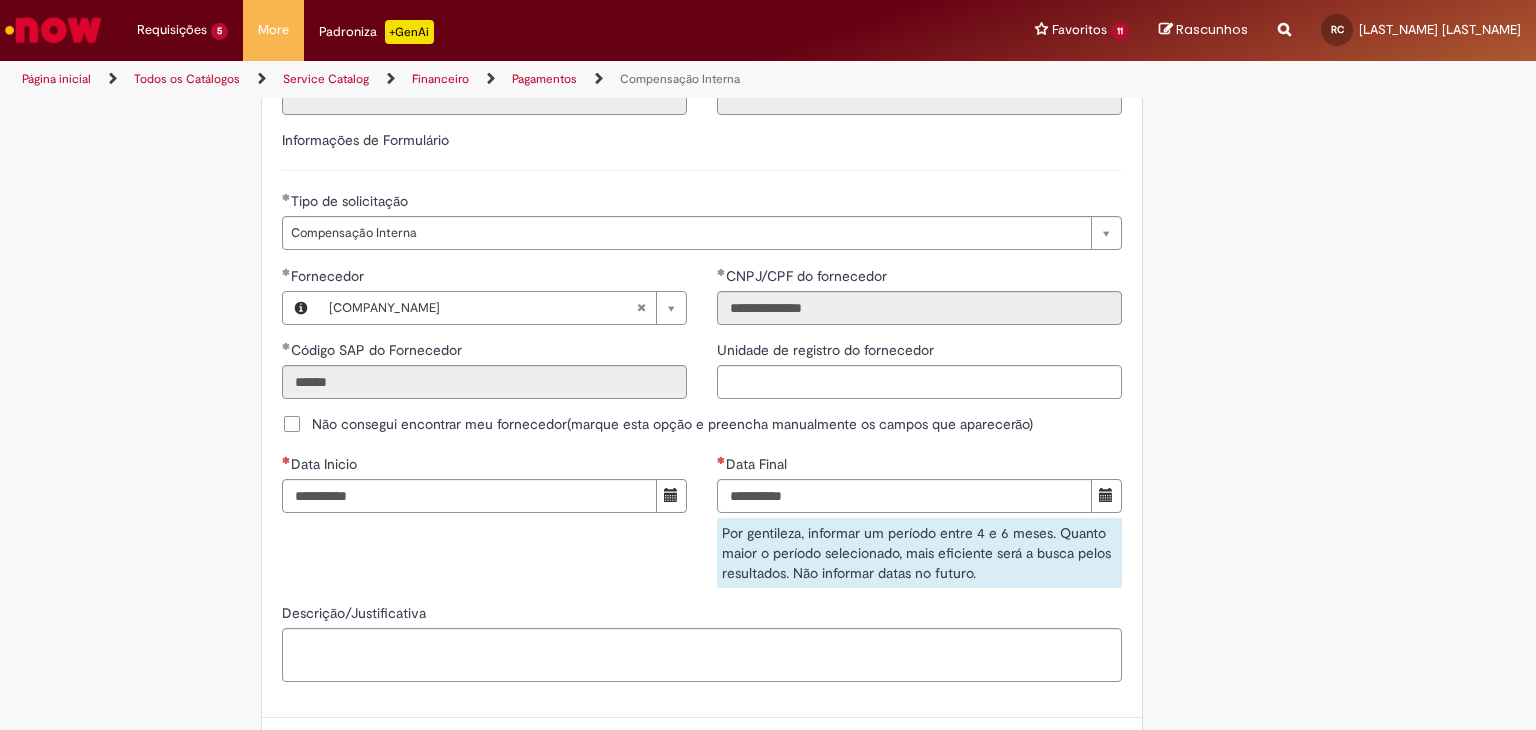 type 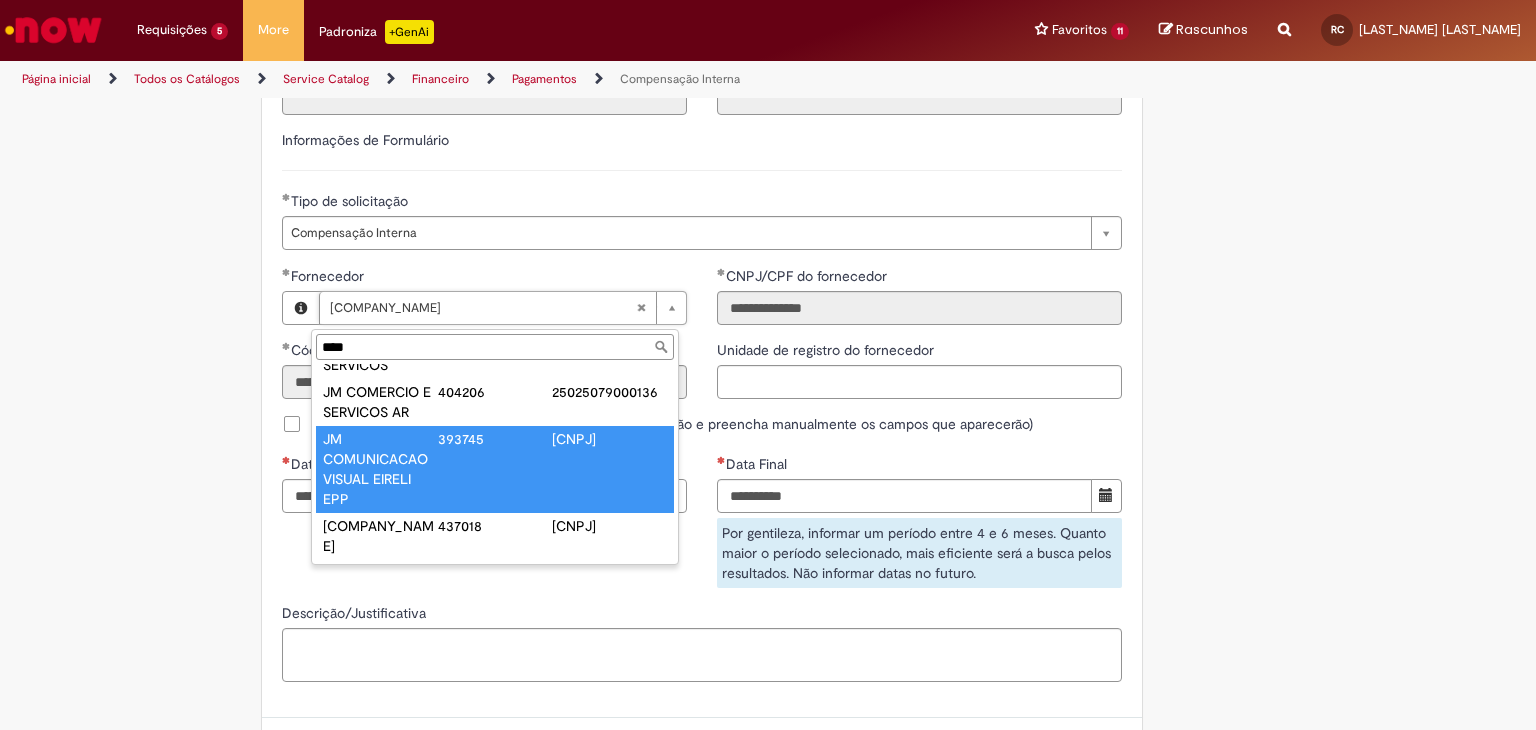 scroll, scrollTop: 272, scrollLeft: 0, axis: vertical 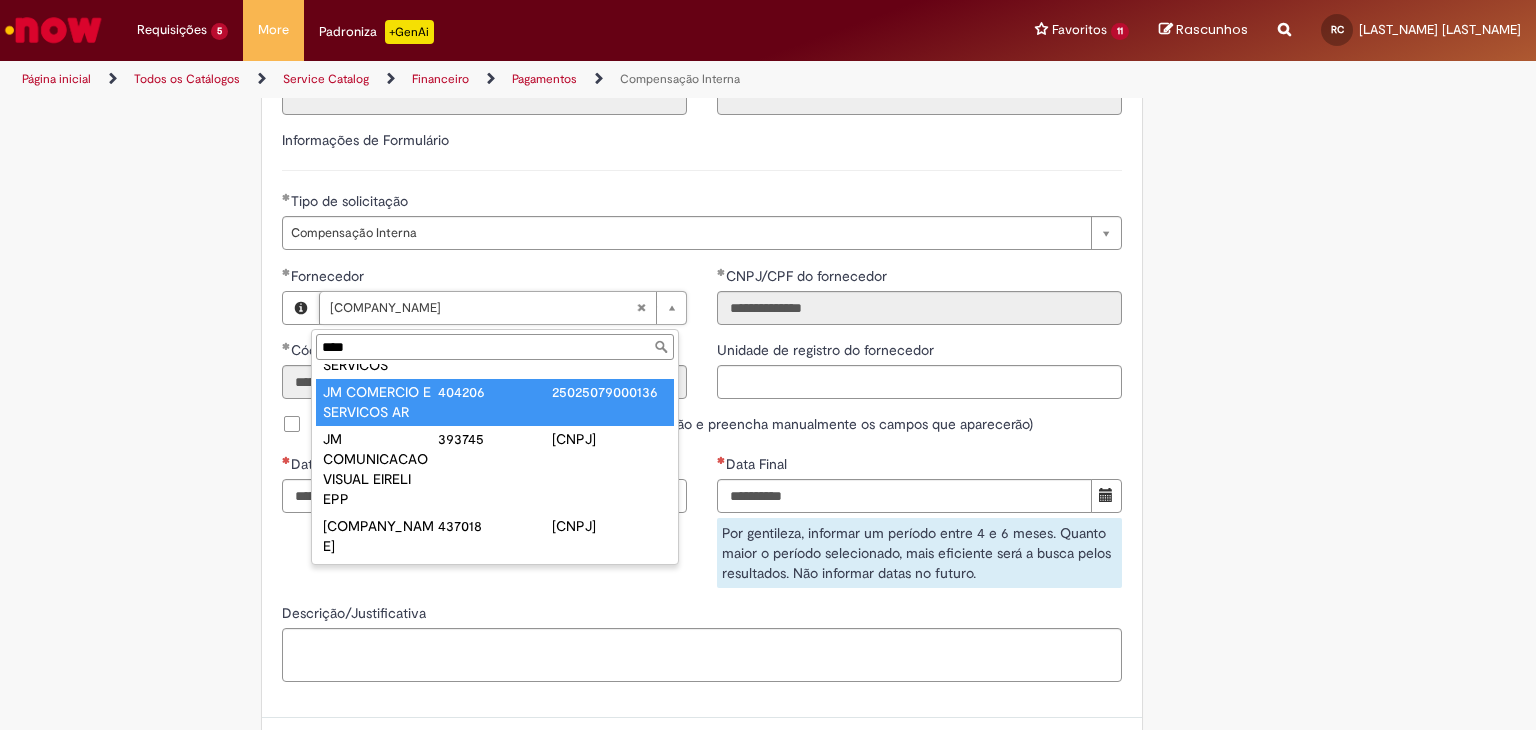 click on "****" at bounding box center [495, 347] 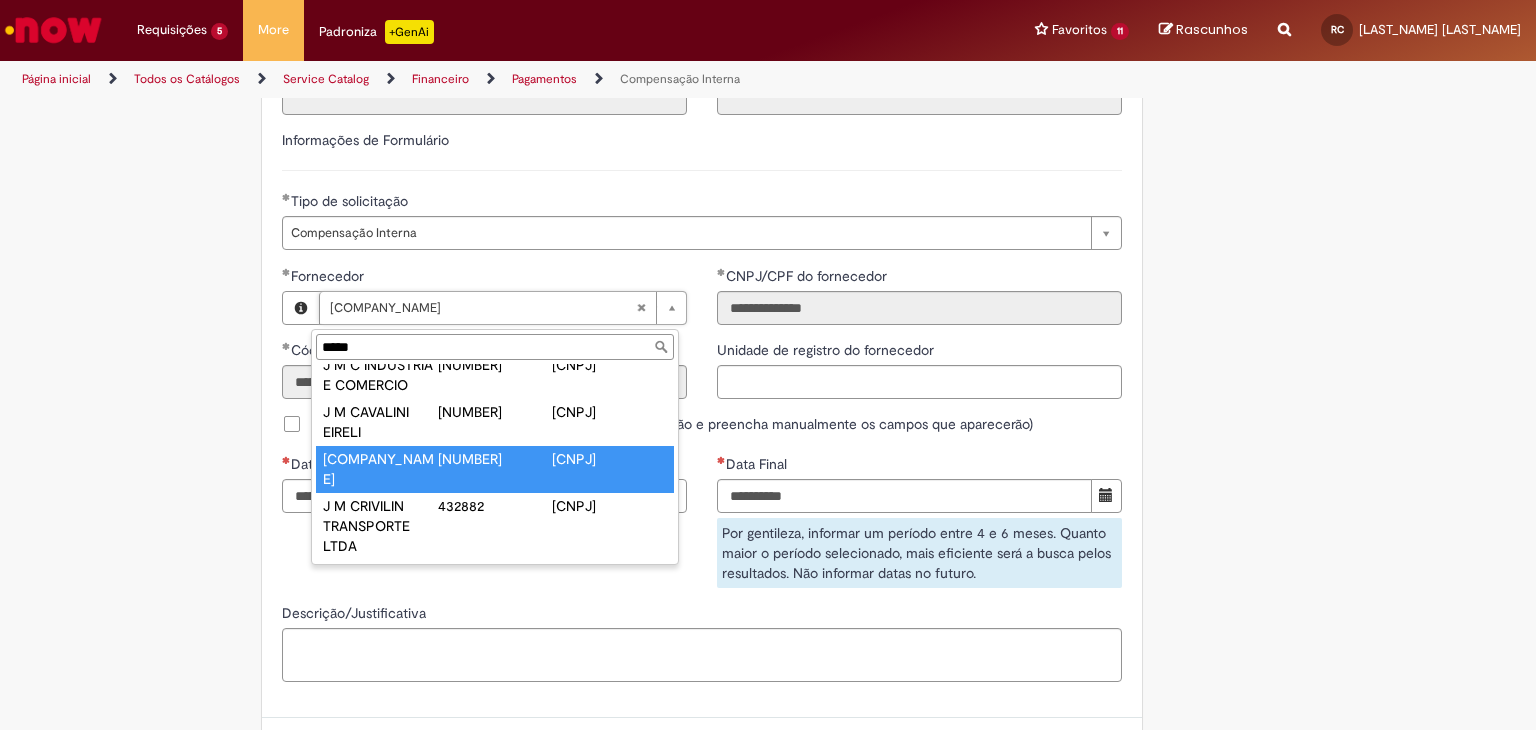 scroll, scrollTop: 123, scrollLeft: 0, axis: vertical 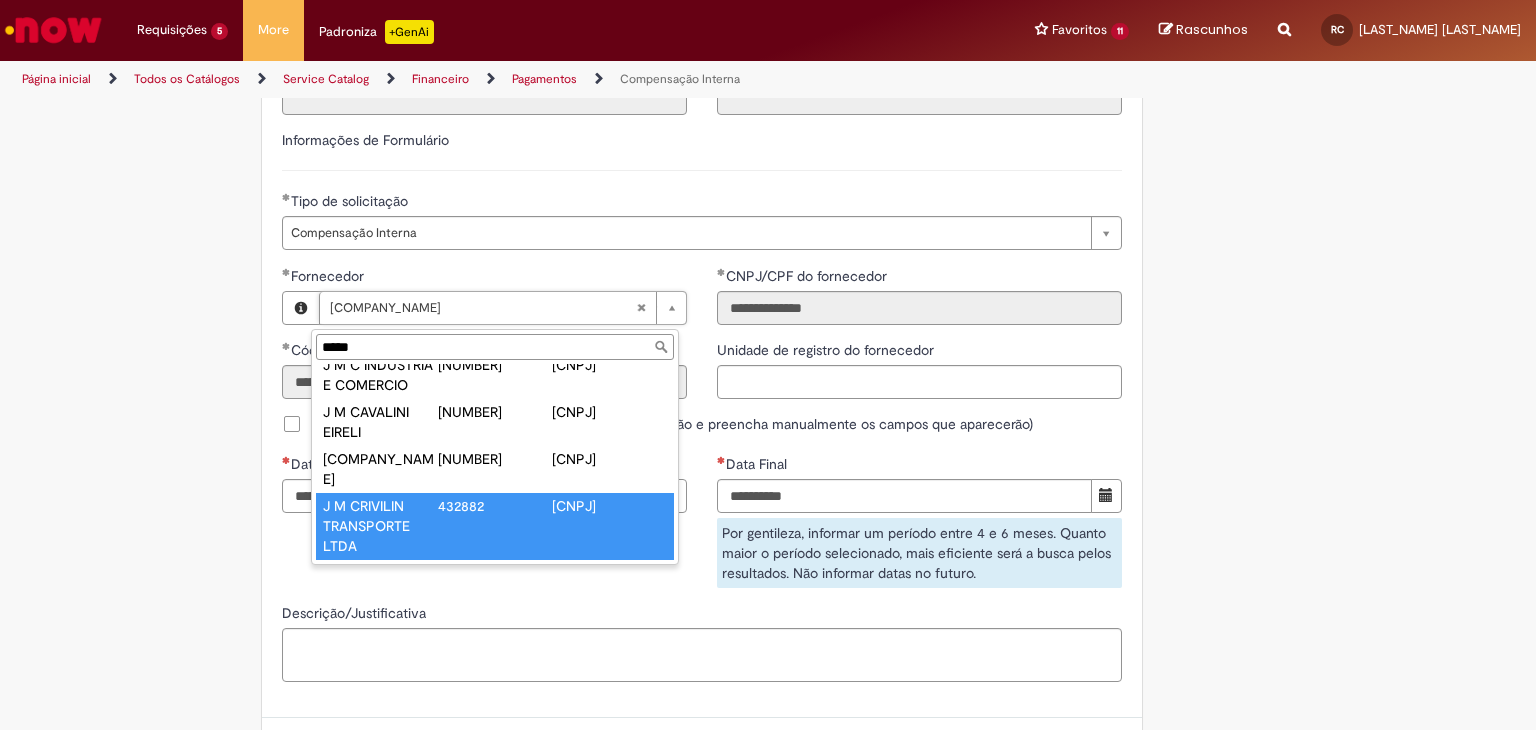 type on "*****" 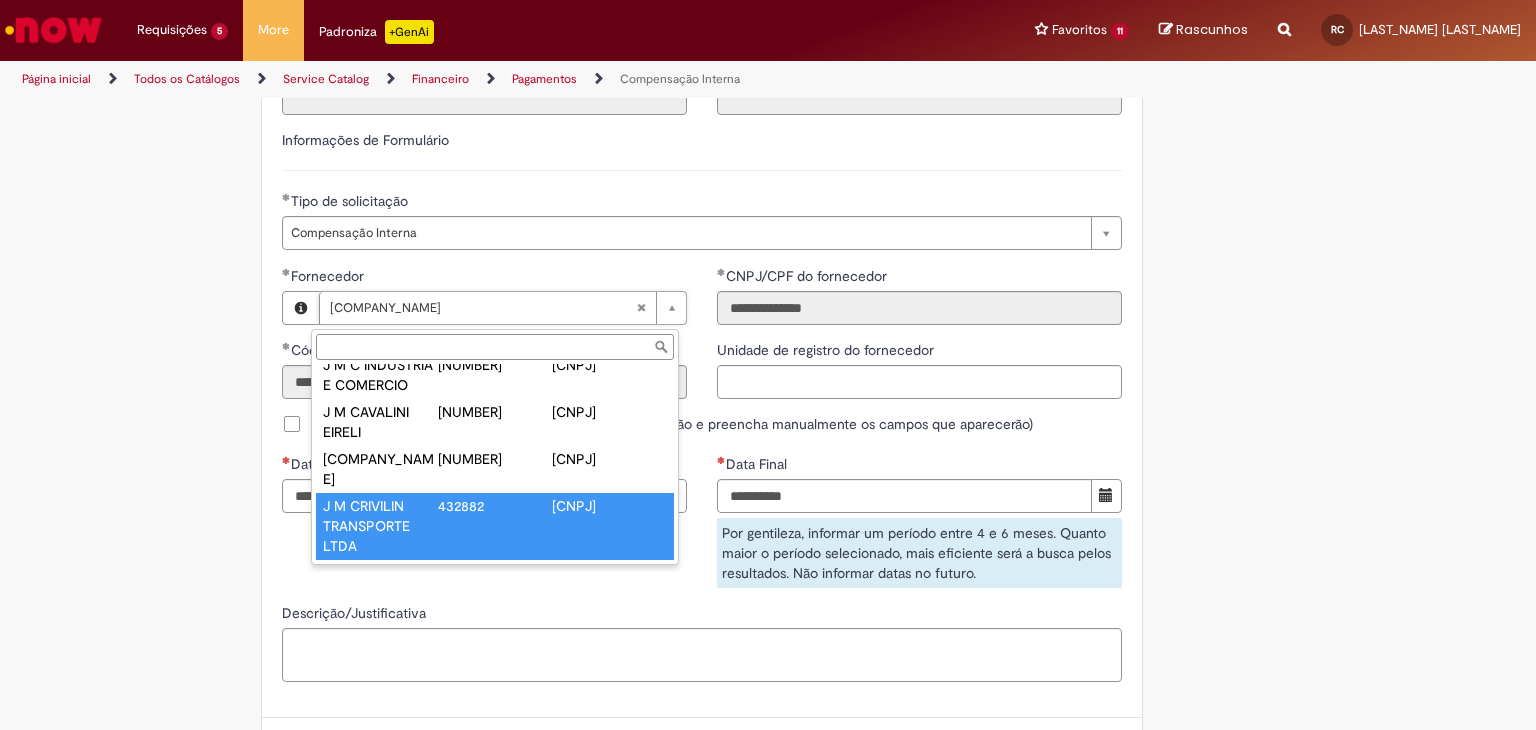 scroll, scrollTop: 0, scrollLeft: 212, axis: horizontal 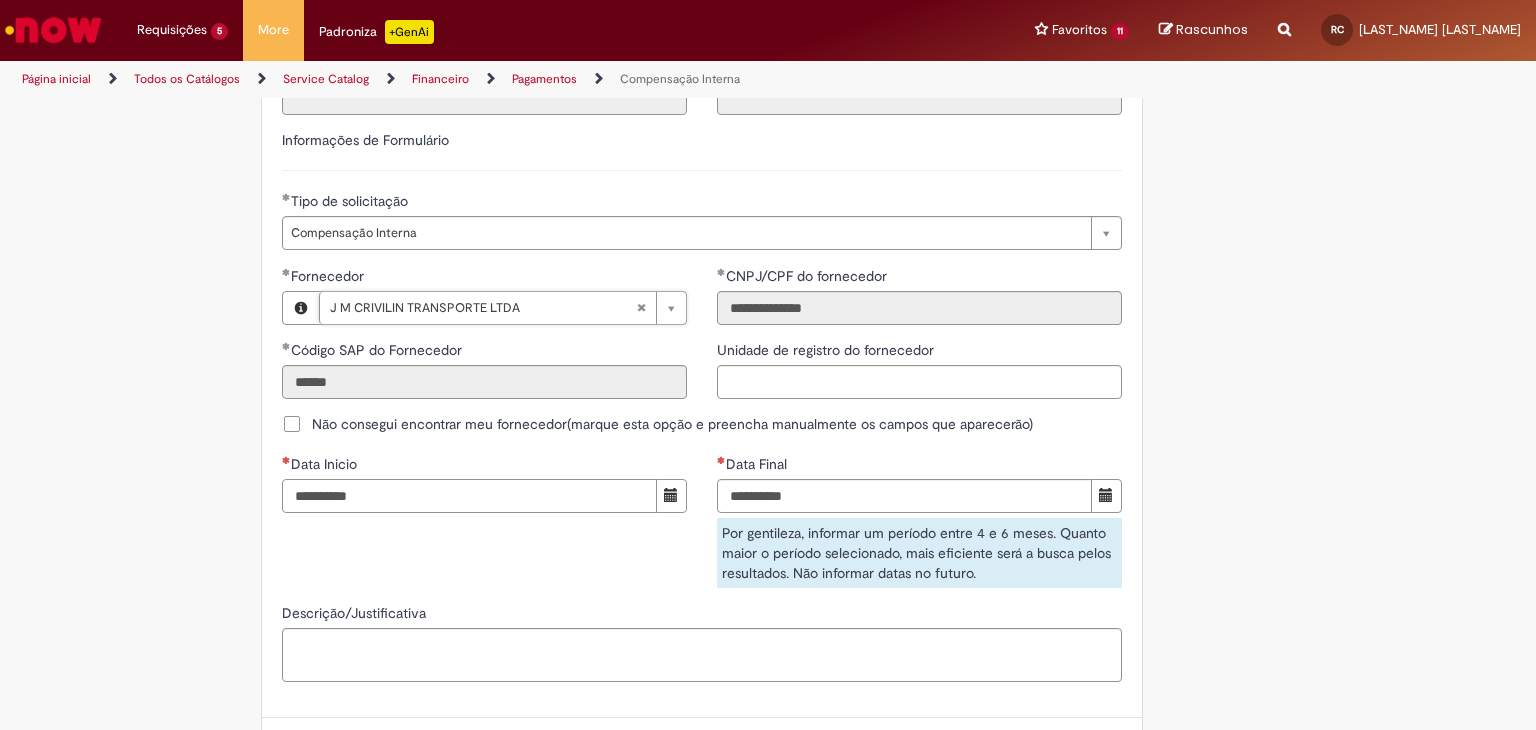 click on "Data Inicio" at bounding box center [469, 496] 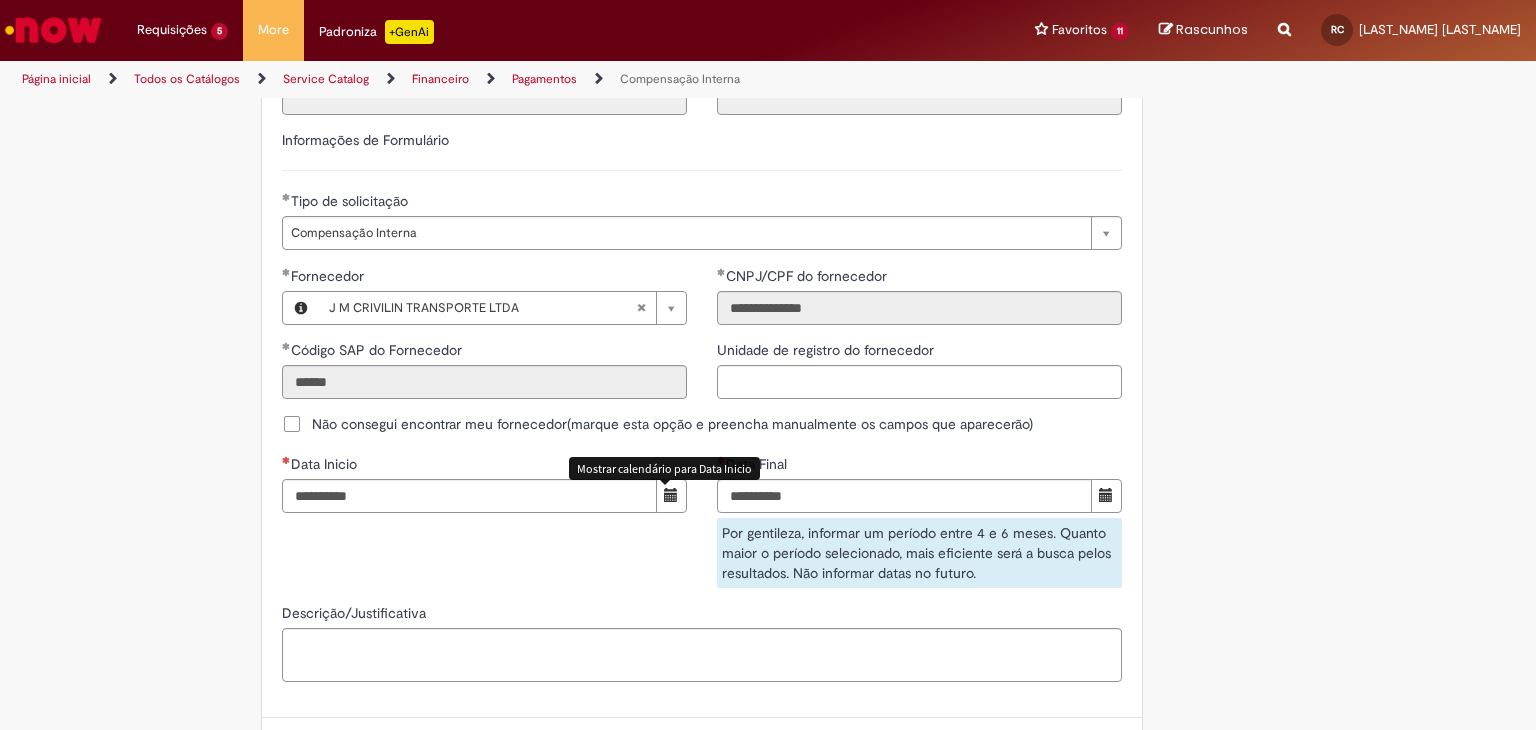 click at bounding box center [671, 496] 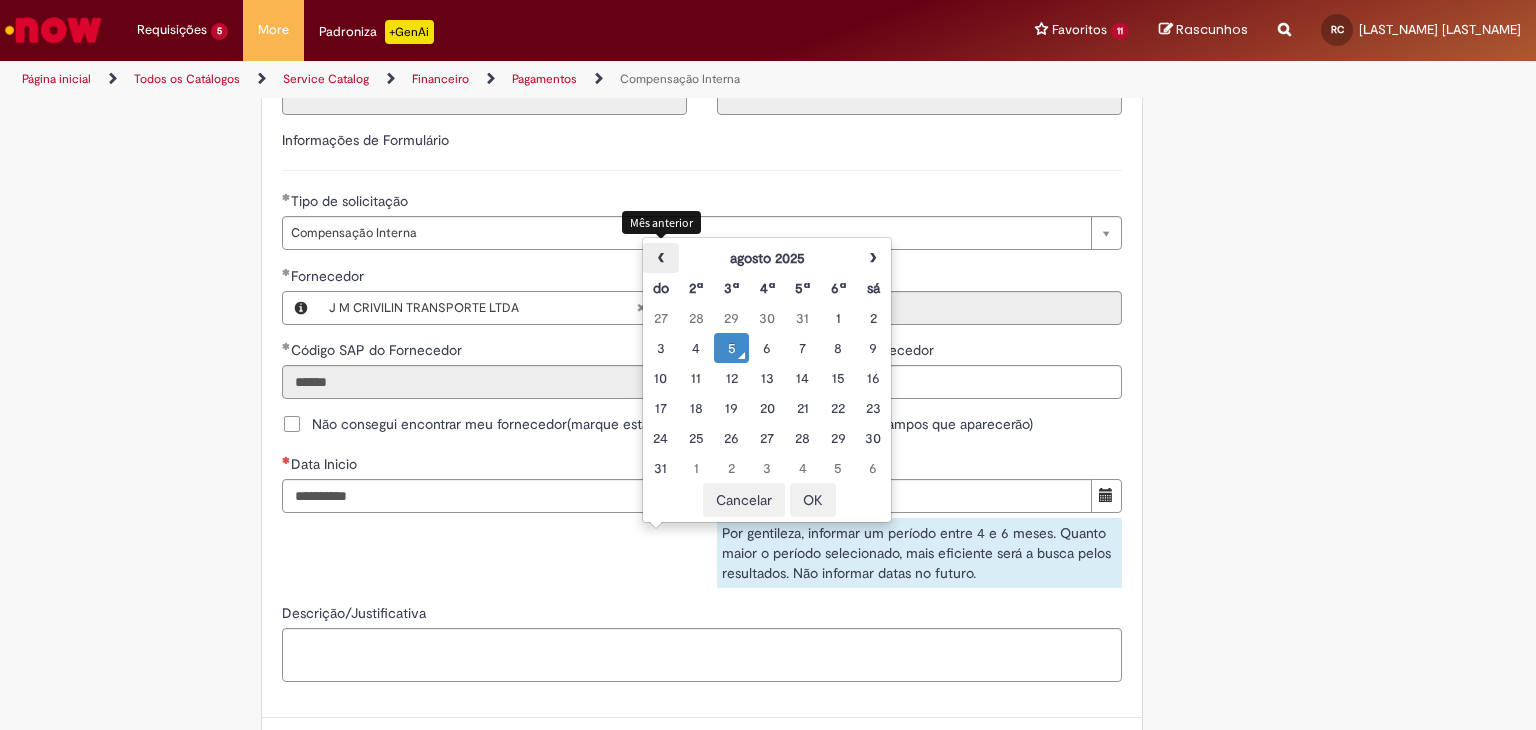 click on "‹" at bounding box center [660, 258] 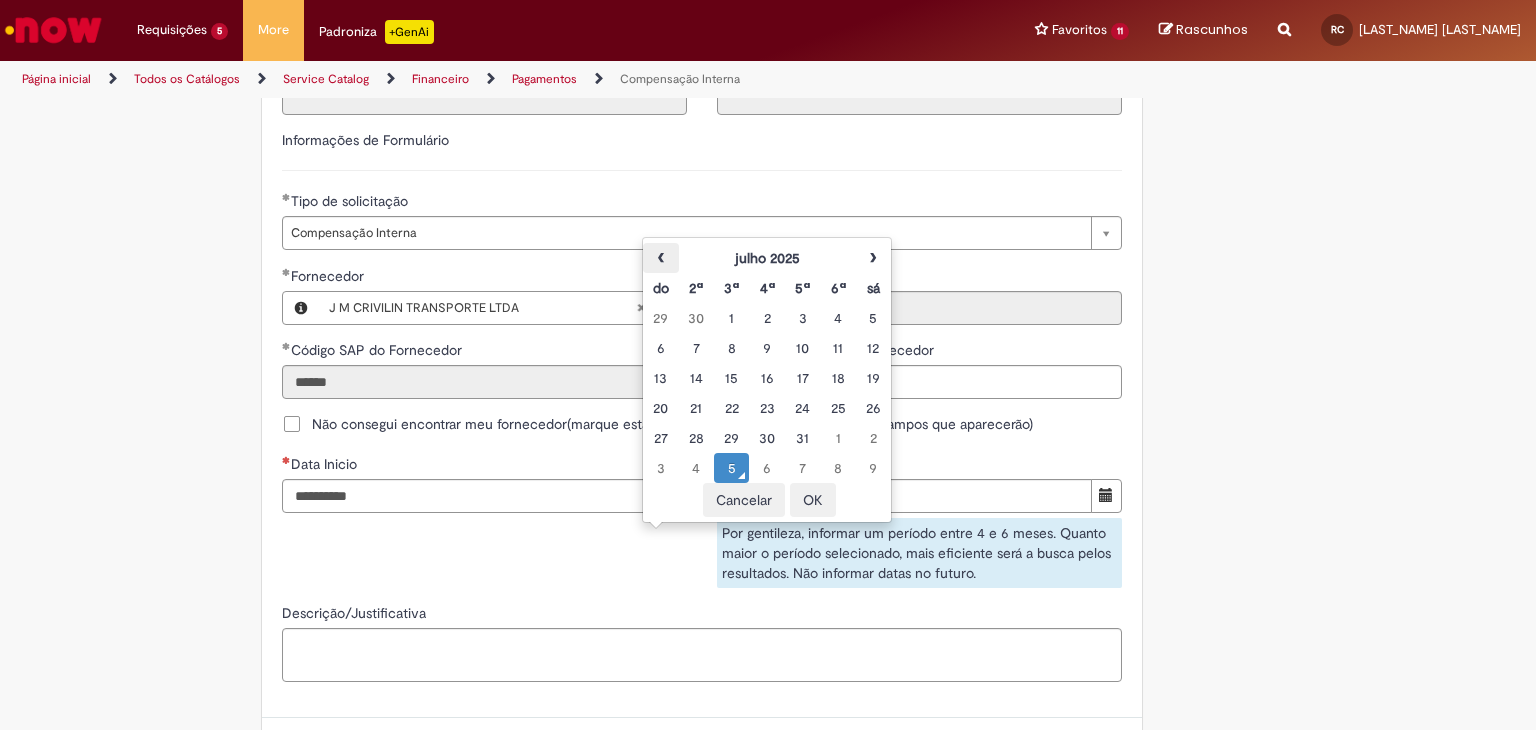 click on "‹" at bounding box center (660, 258) 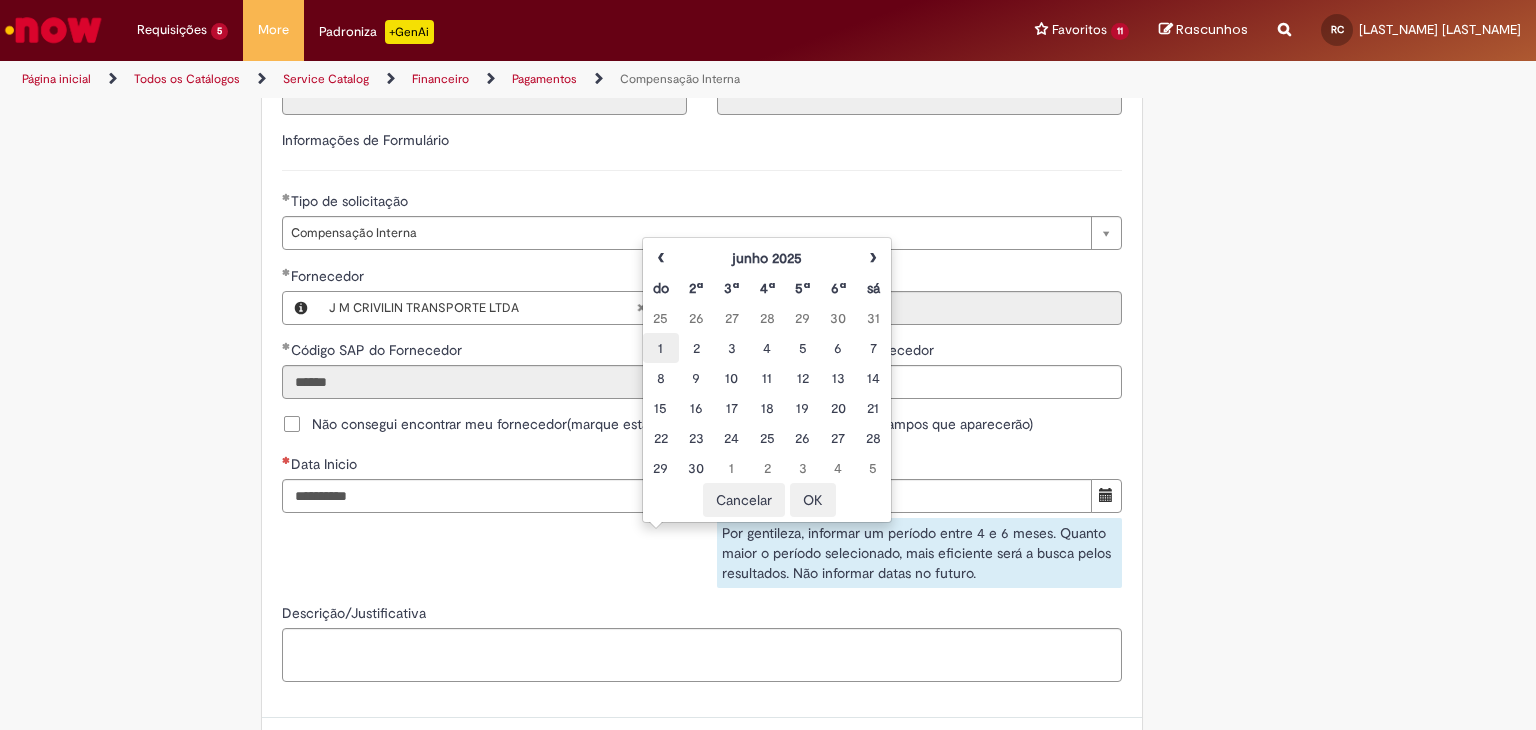 click on "1" at bounding box center (660, 348) 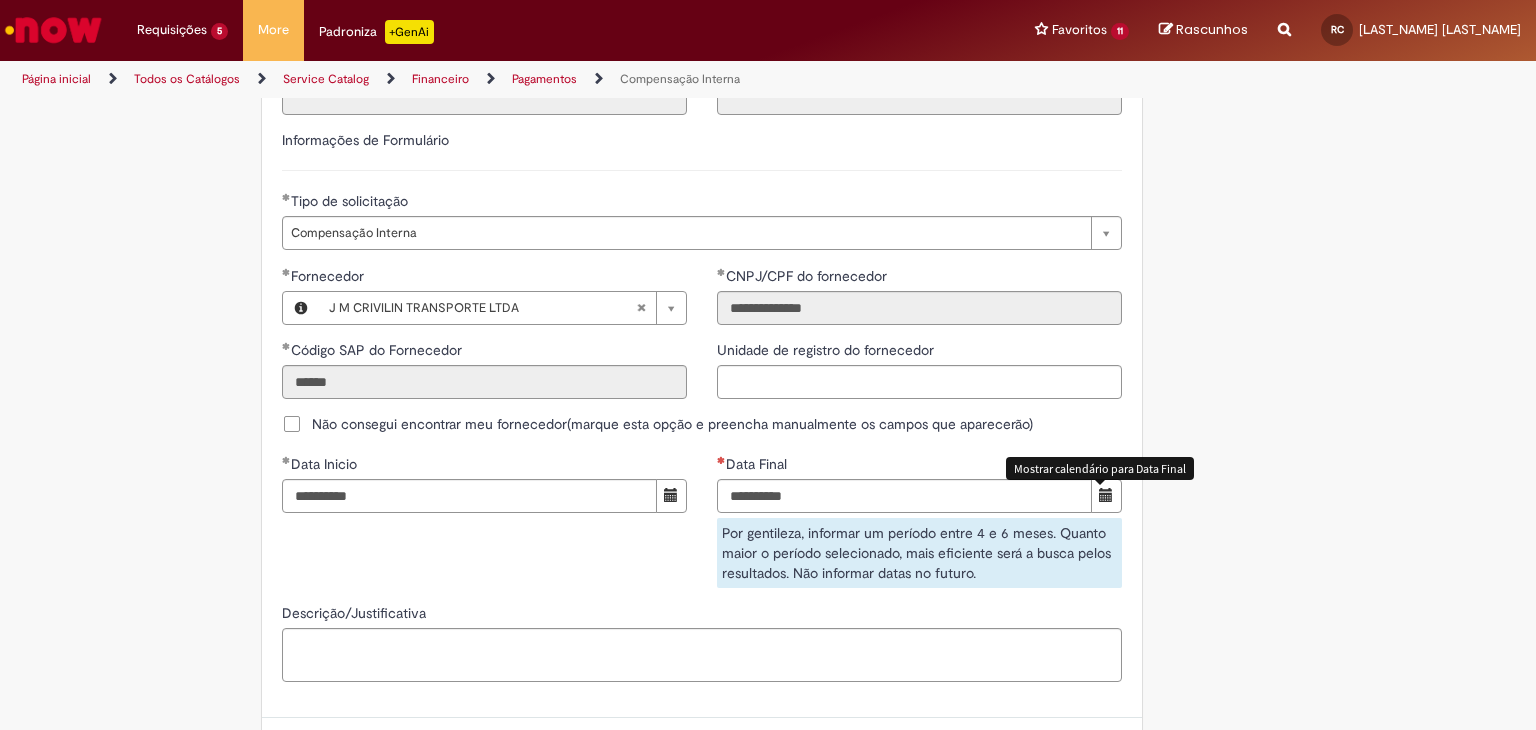 click at bounding box center [1106, 495] 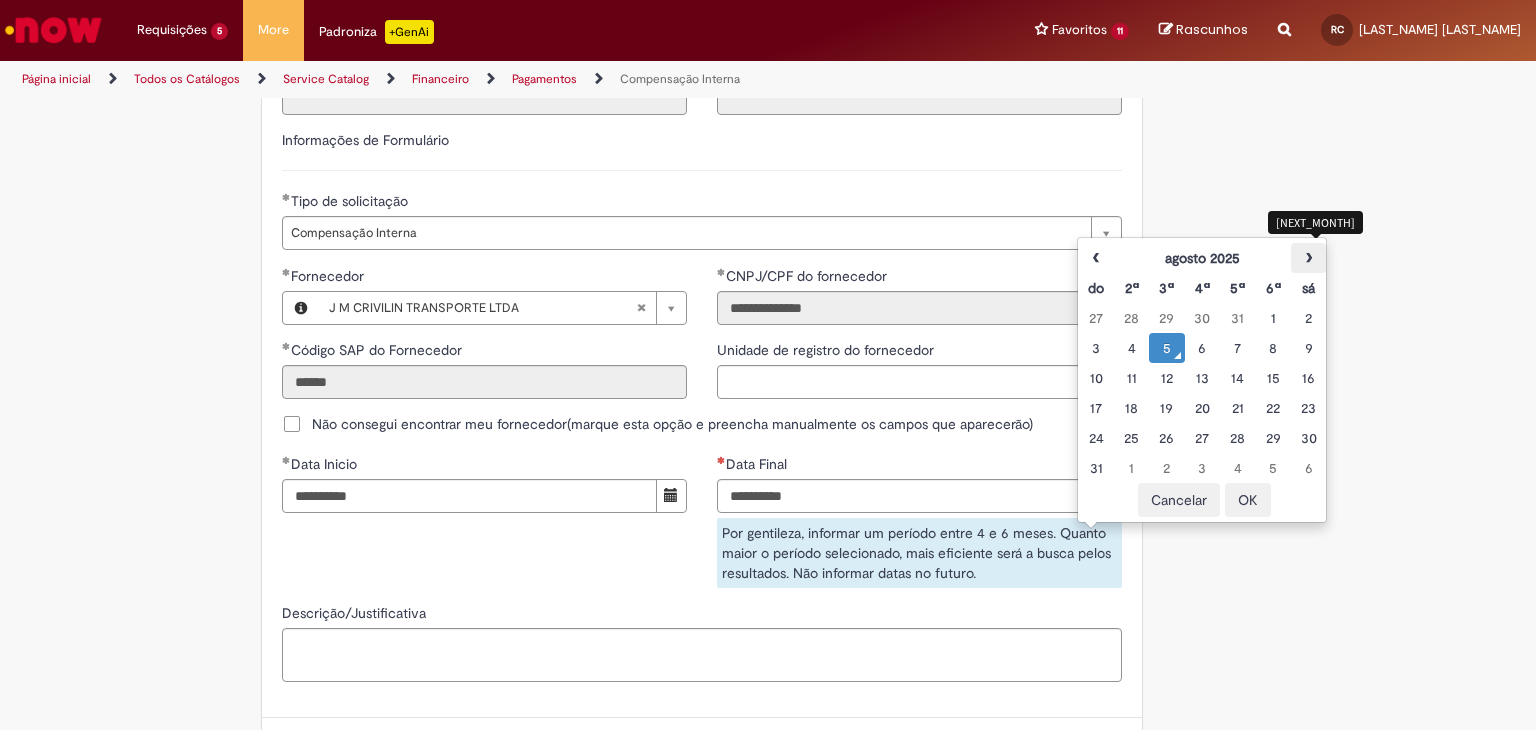 click on "›" at bounding box center [1308, 258] 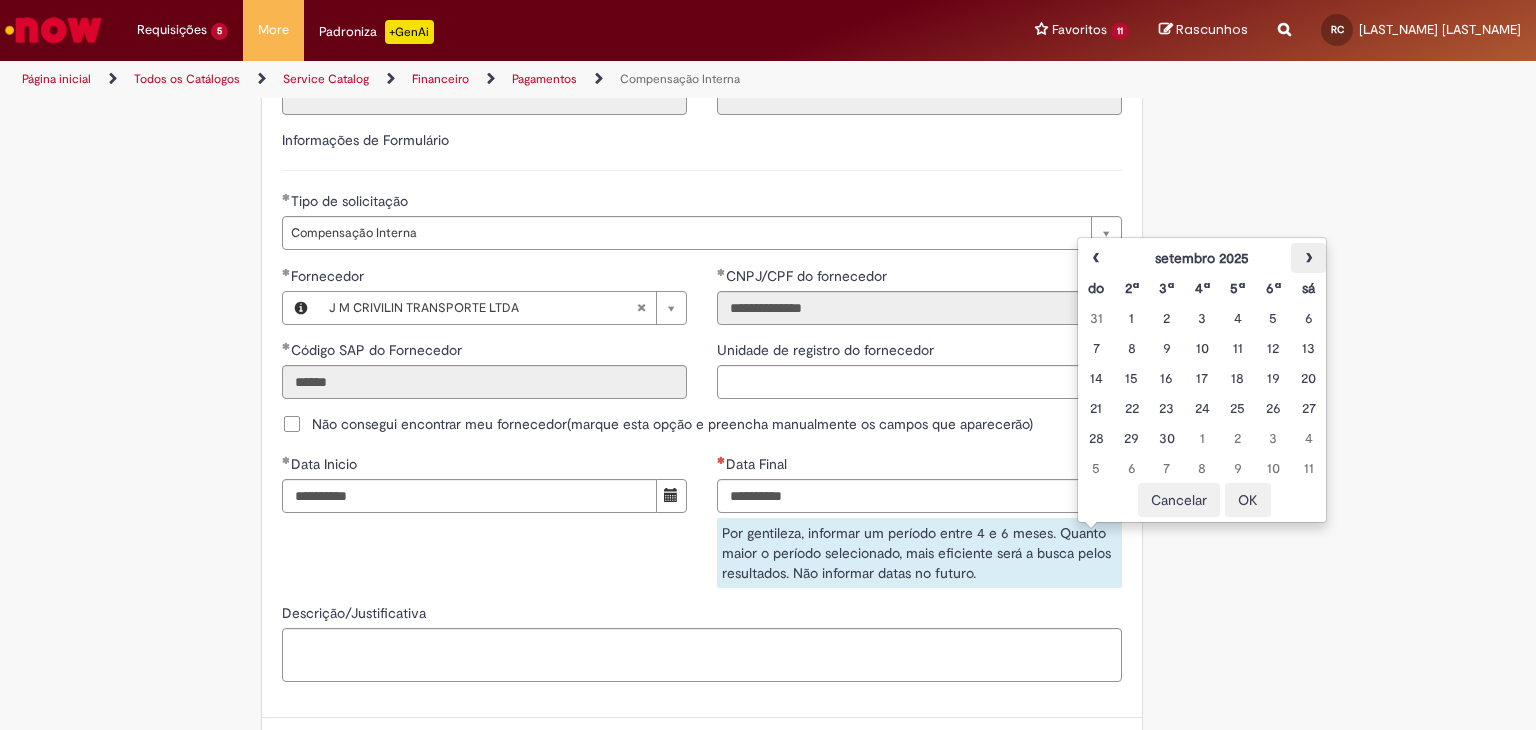 click on "›" at bounding box center [1308, 258] 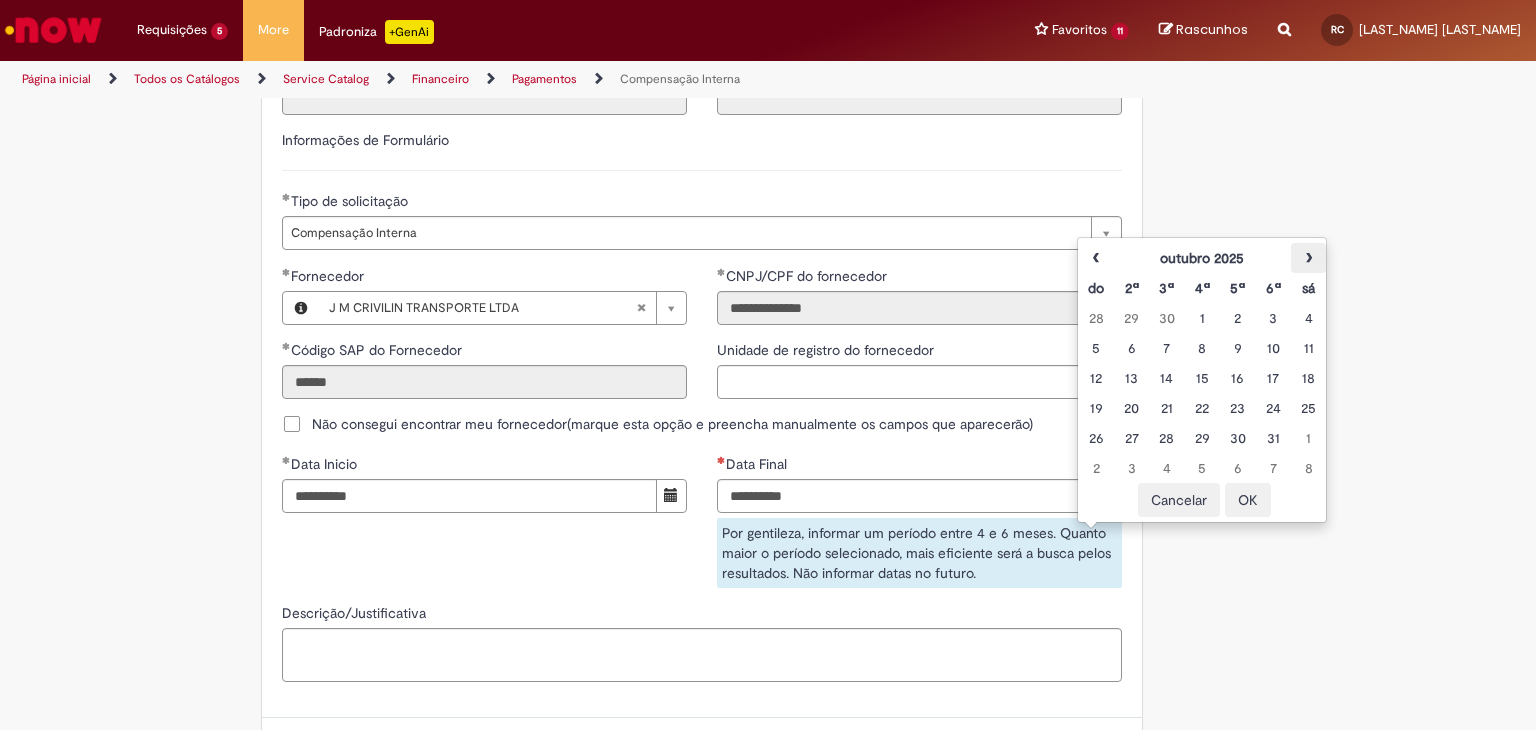 click on "›" at bounding box center (1308, 258) 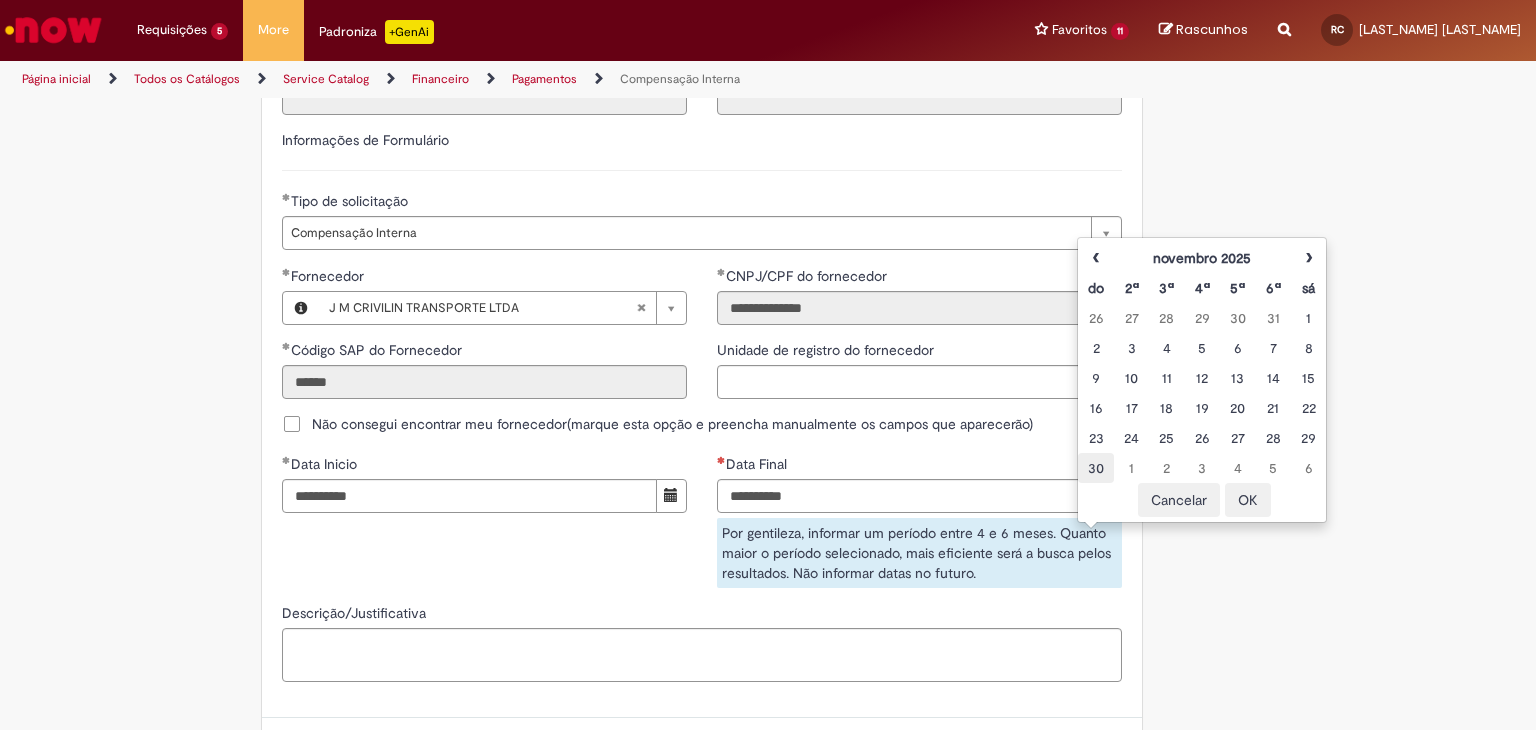 click on "30" at bounding box center (1095, 468) 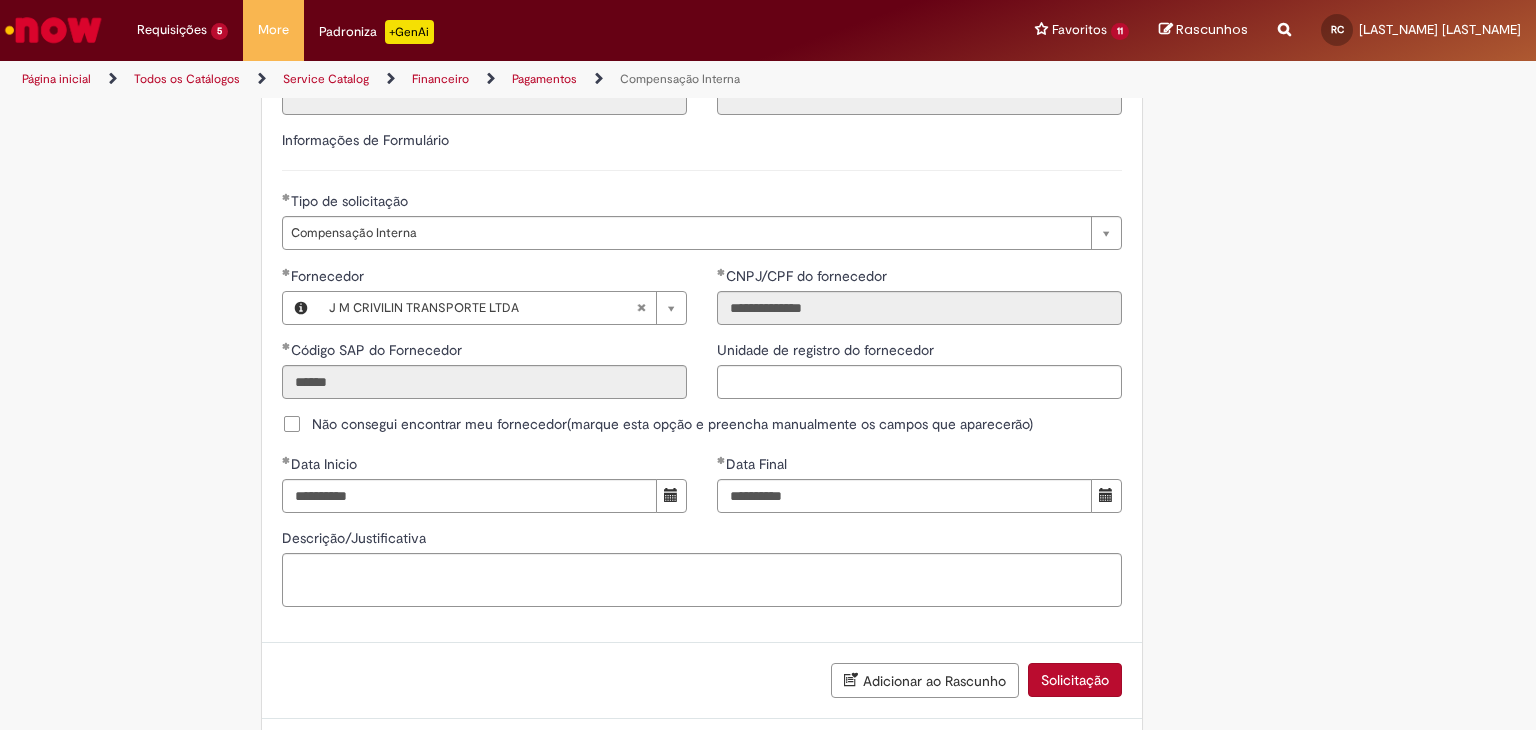 drag, startPoint x: 1222, startPoint y: 617, endPoint x: 1213, endPoint y: 604, distance: 15.811388 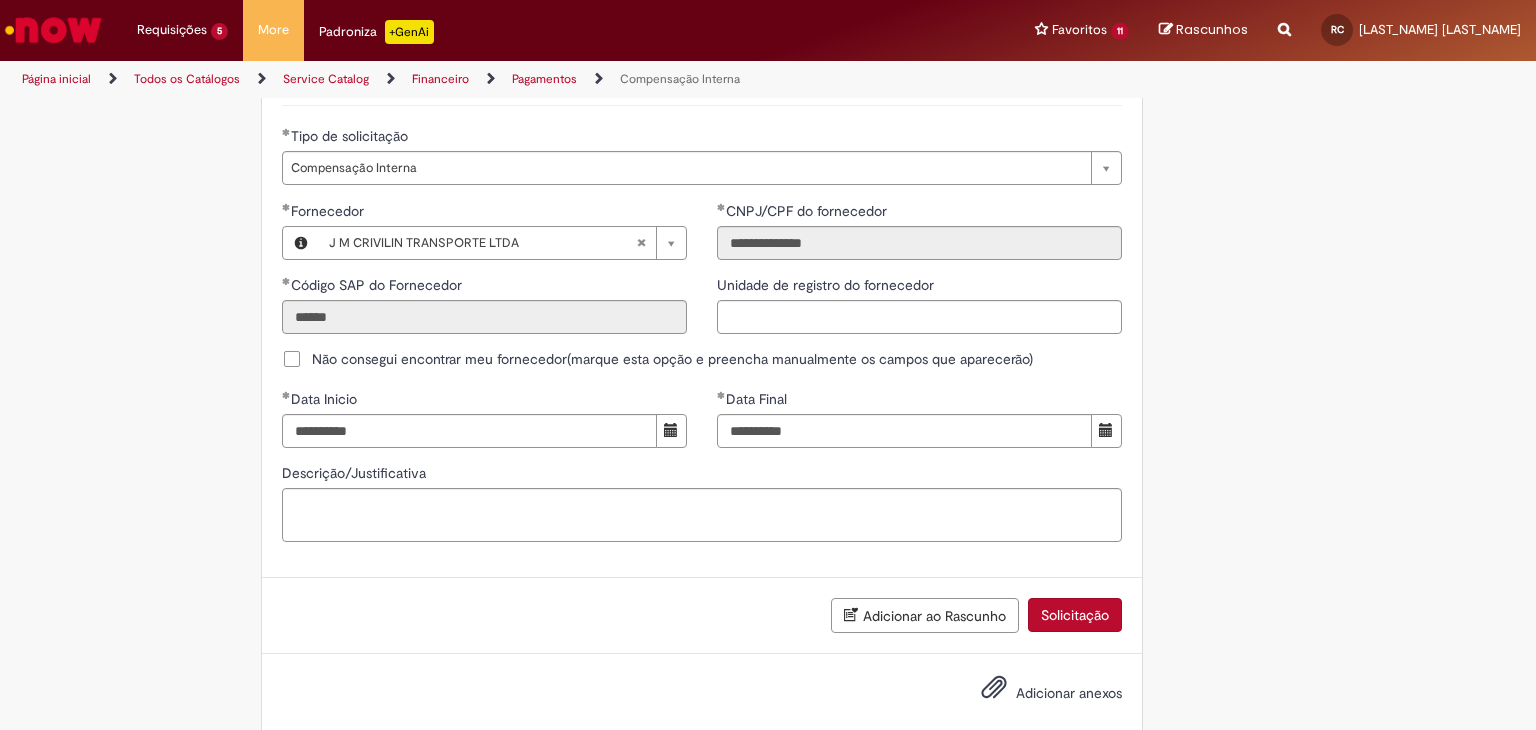 scroll, scrollTop: 1200, scrollLeft: 0, axis: vertical 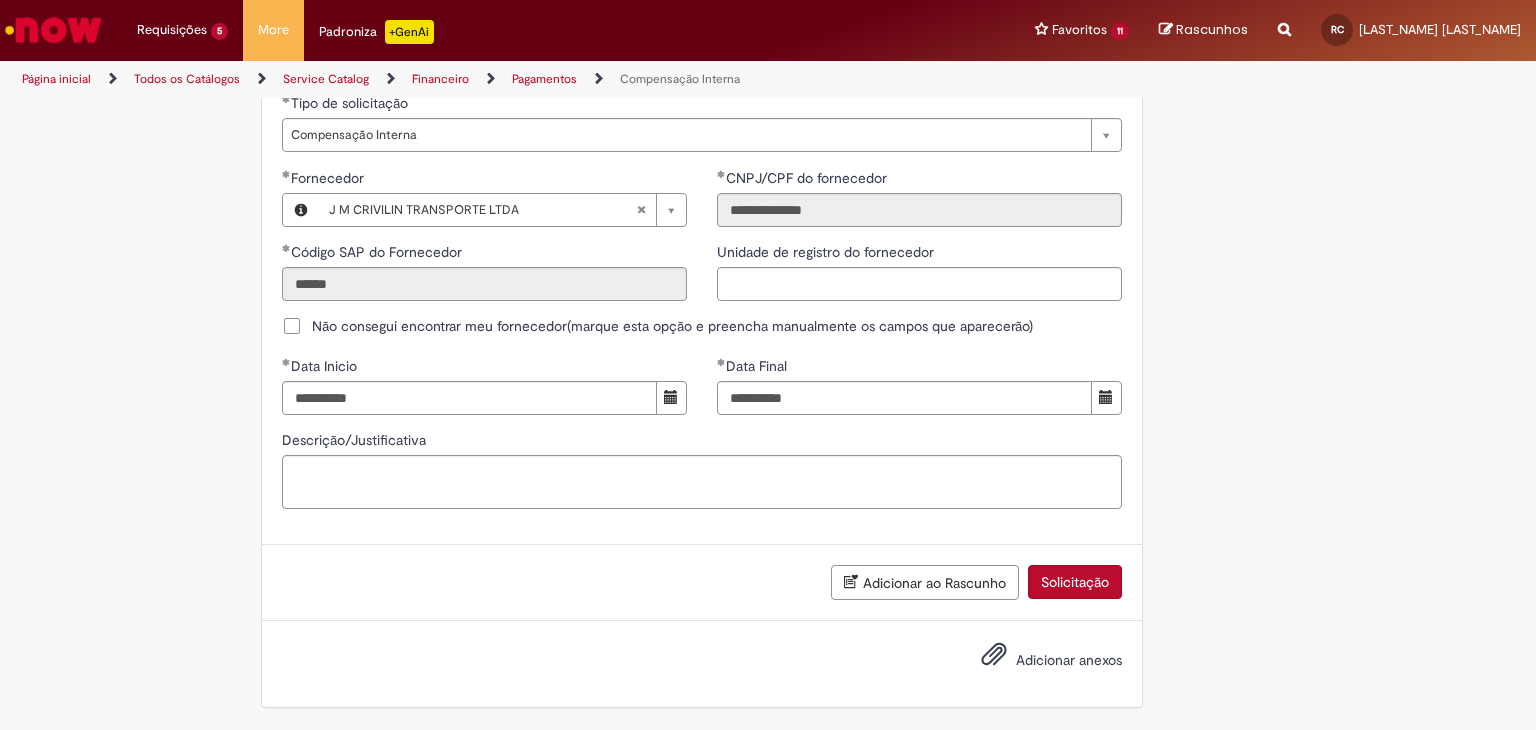 click on "Solicitação" at bounding box center [1075, 582] 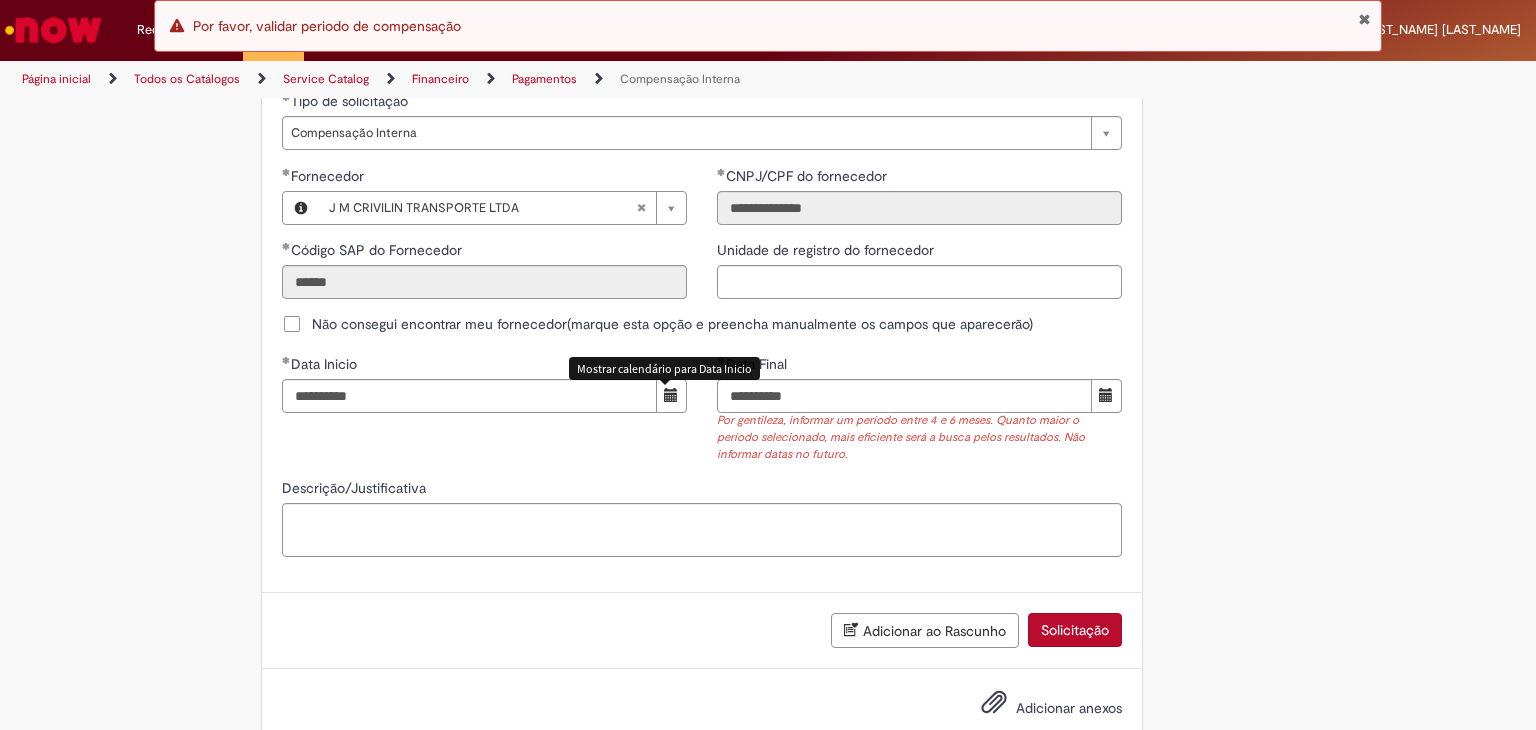 click at bounding box center [671, 395] 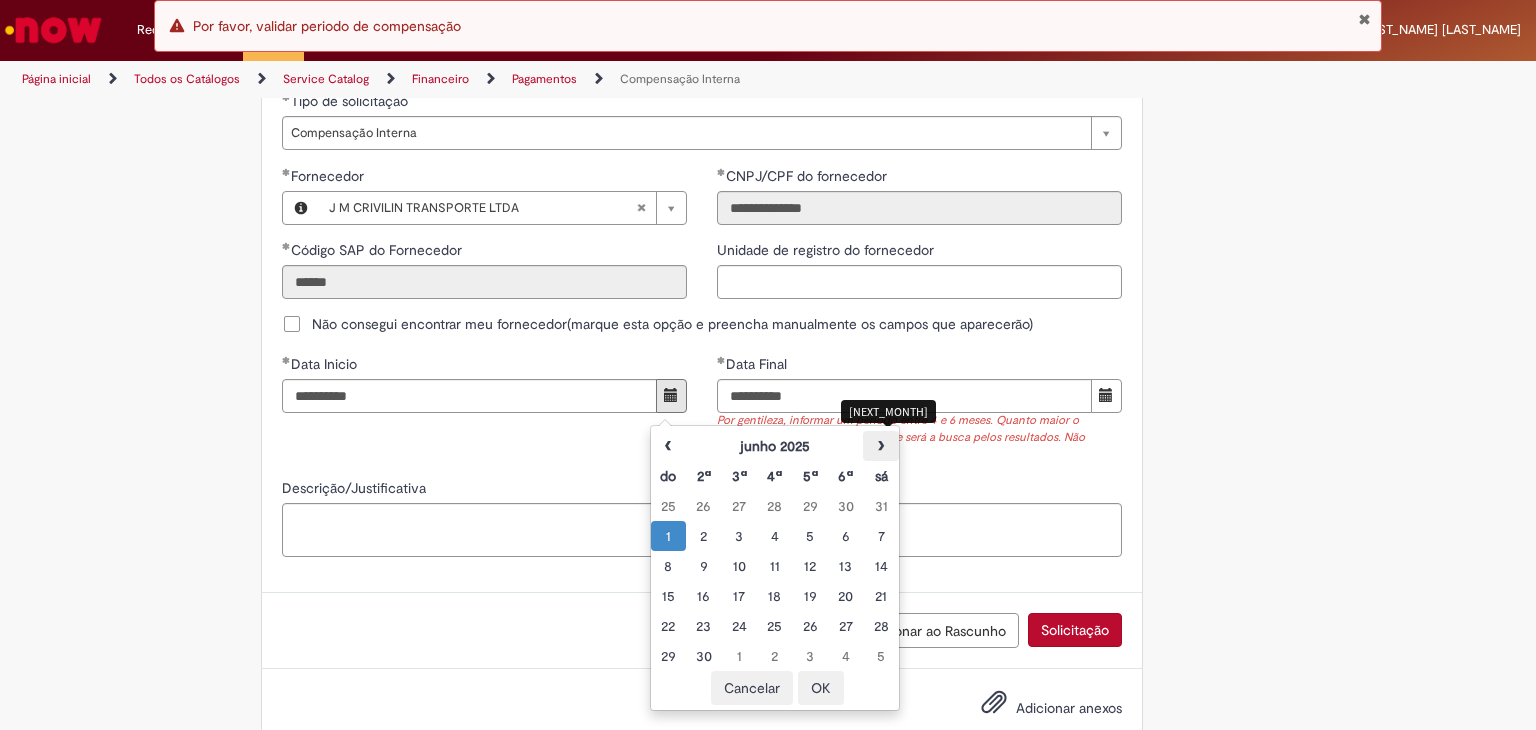 click on "›" at bounding box center [880, 446] 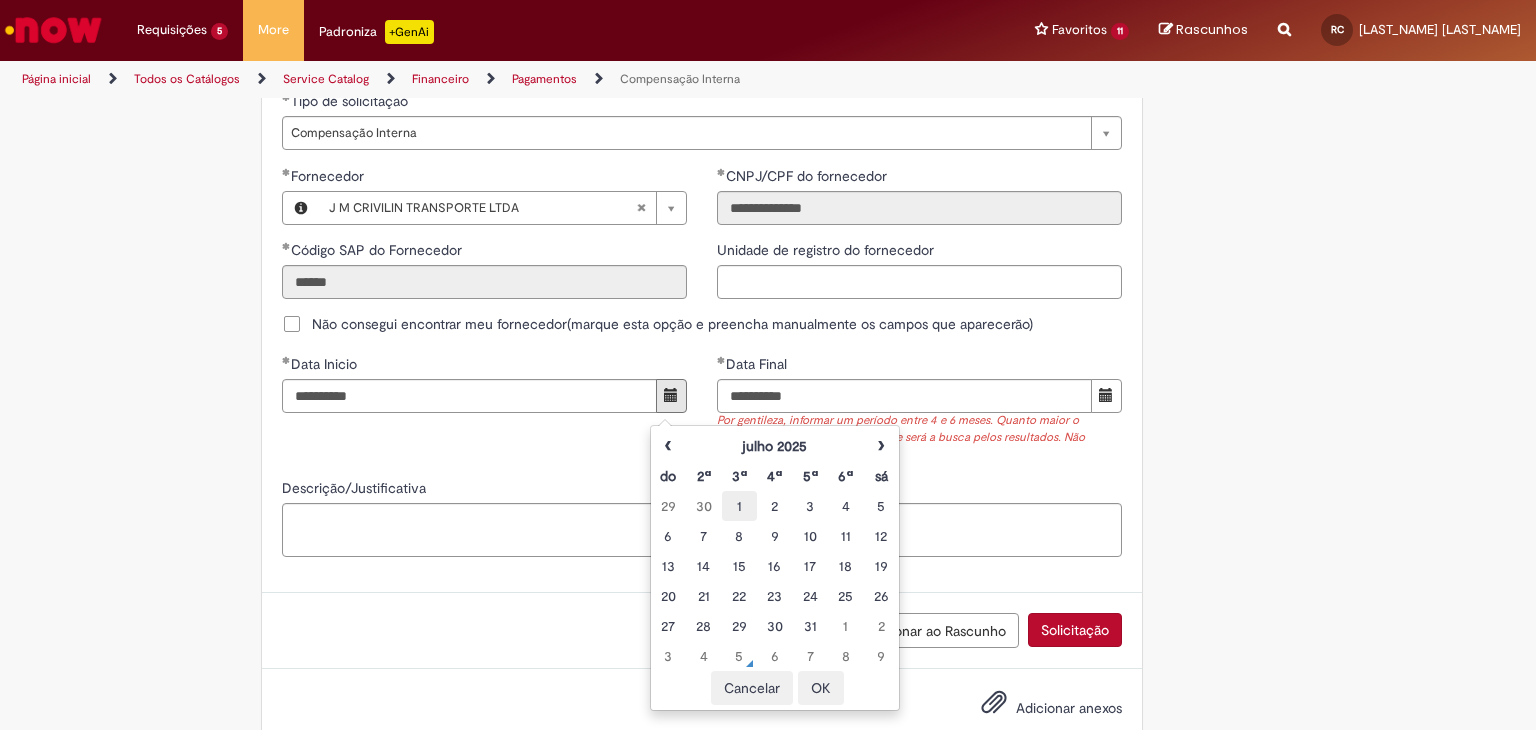 click on "1" at bounding box center (739, 506) 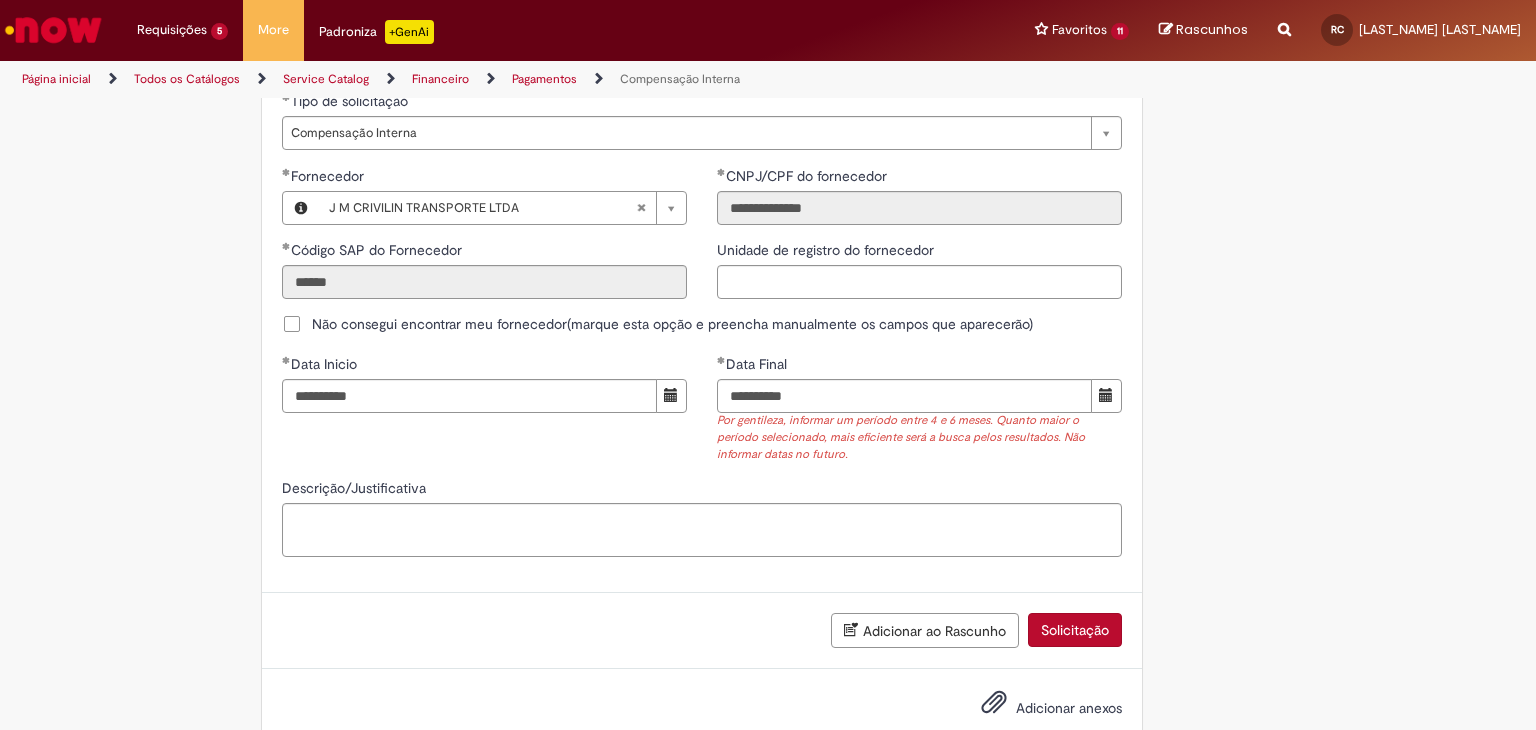 click on "Adicionar a Favoritos
Compensação Interna
Essa oferta refere-se a tratativa de documentos que foram usados em Encontro de Contas.
Bem vindo a oferta de Compensação interna!
Ao preencher o formulário abaixo, será gerado um relatório com as informações do Encontro de Contas realizado em nome de um fornecedor para o período selecionado.  Atenção!  Certifique-se de escolher corretamente o período para garantir que a solução automática seja precisa.
Importante: Caso as informações enviadas pela automação não seja suficiente, você pode continuar o atendimento pelo chat do chamado, e um analista estará disponível para ajudá-lo o mais rápido possível.
Para realizar sua solicitação, siga as instruções abaixo:
Esta oferta é exclusiva para temas relacionados à  Compensação Interna . Você poderá:" at bounding box center (768, -162) 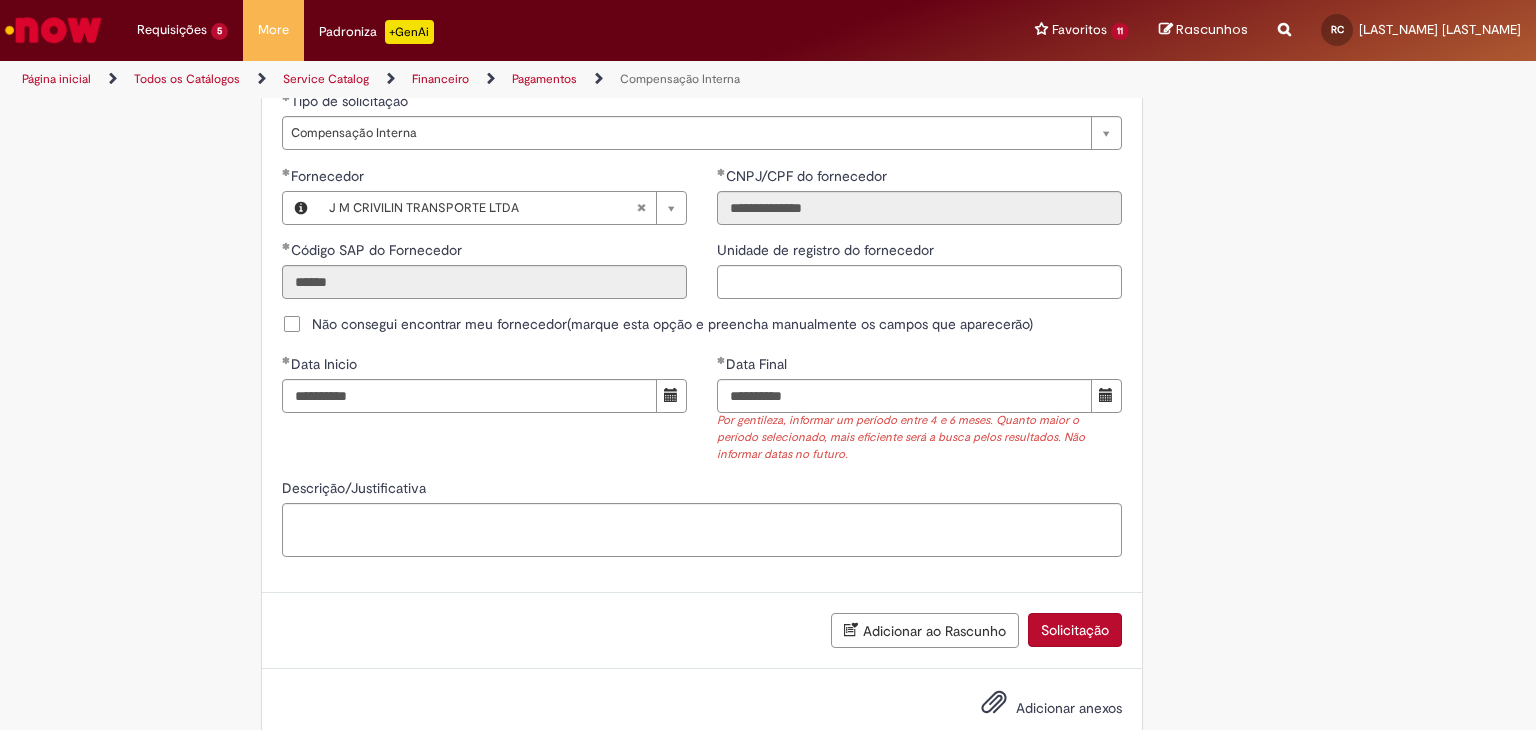 click on "Solicitação" at bounding box center [1075, 630] 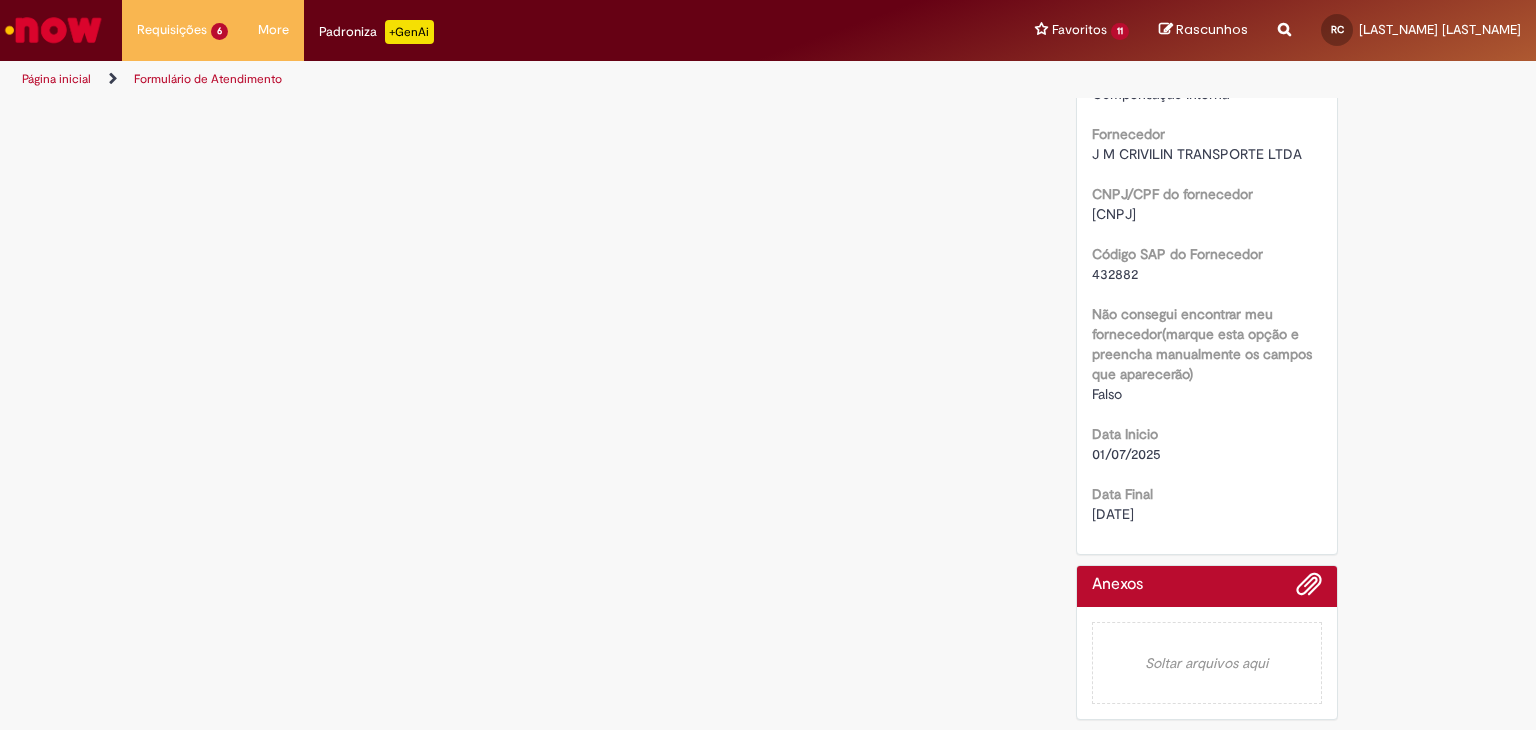 scroll, scrollTop: 0, scrollLeft: 0, axis: both 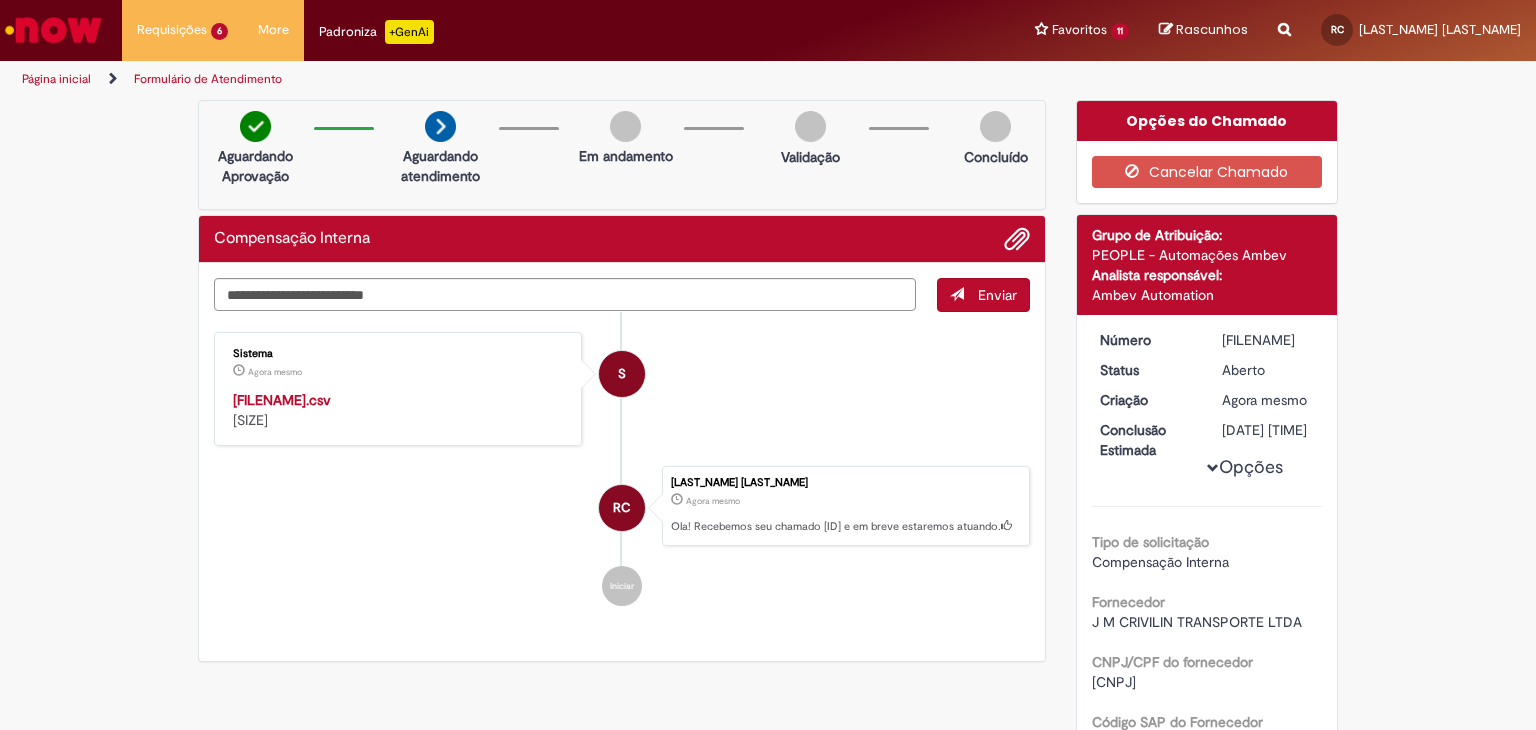 click on "R13354159.csv" at bounding box center [282, 400] 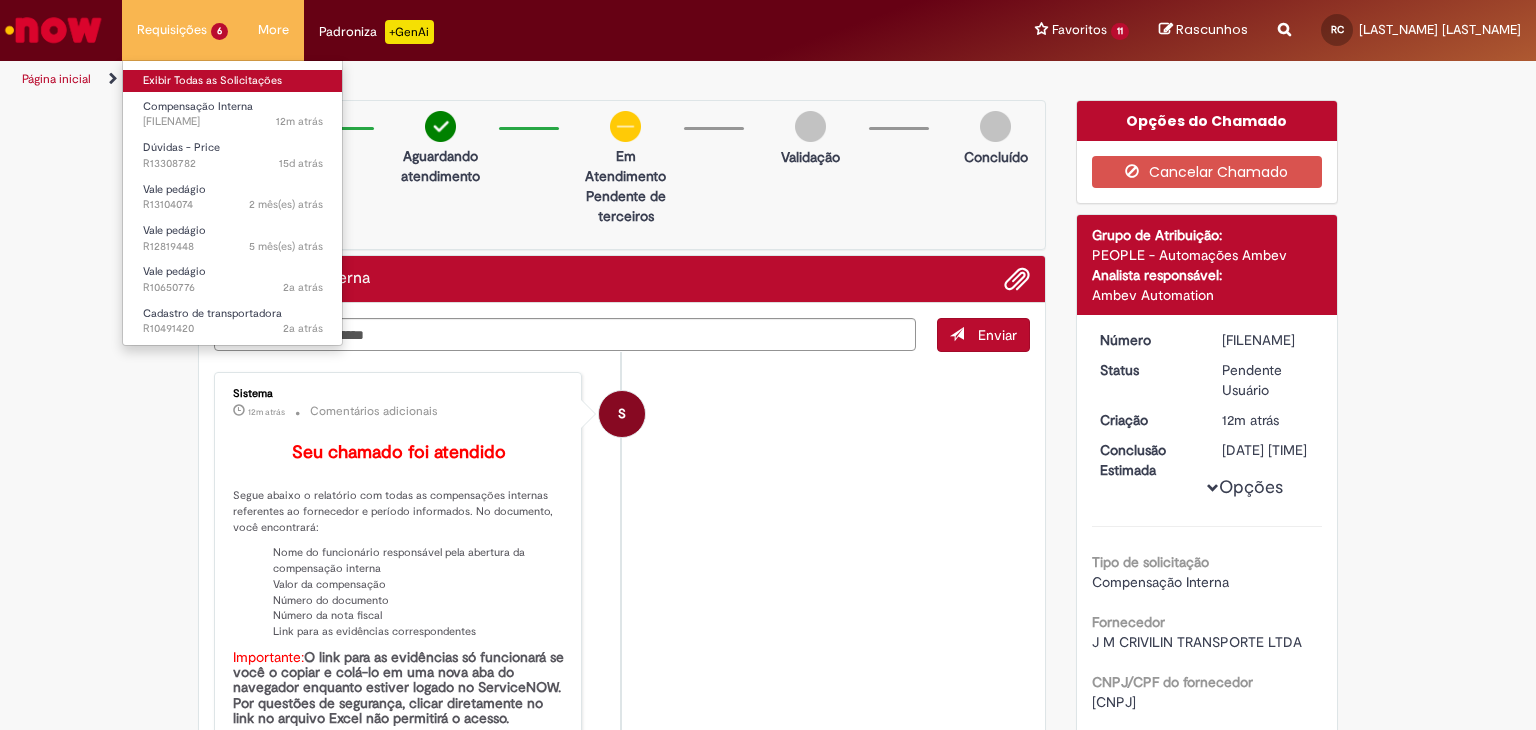 click on "Exibir Todas as Solicitações" at bounding box center (233, 81) 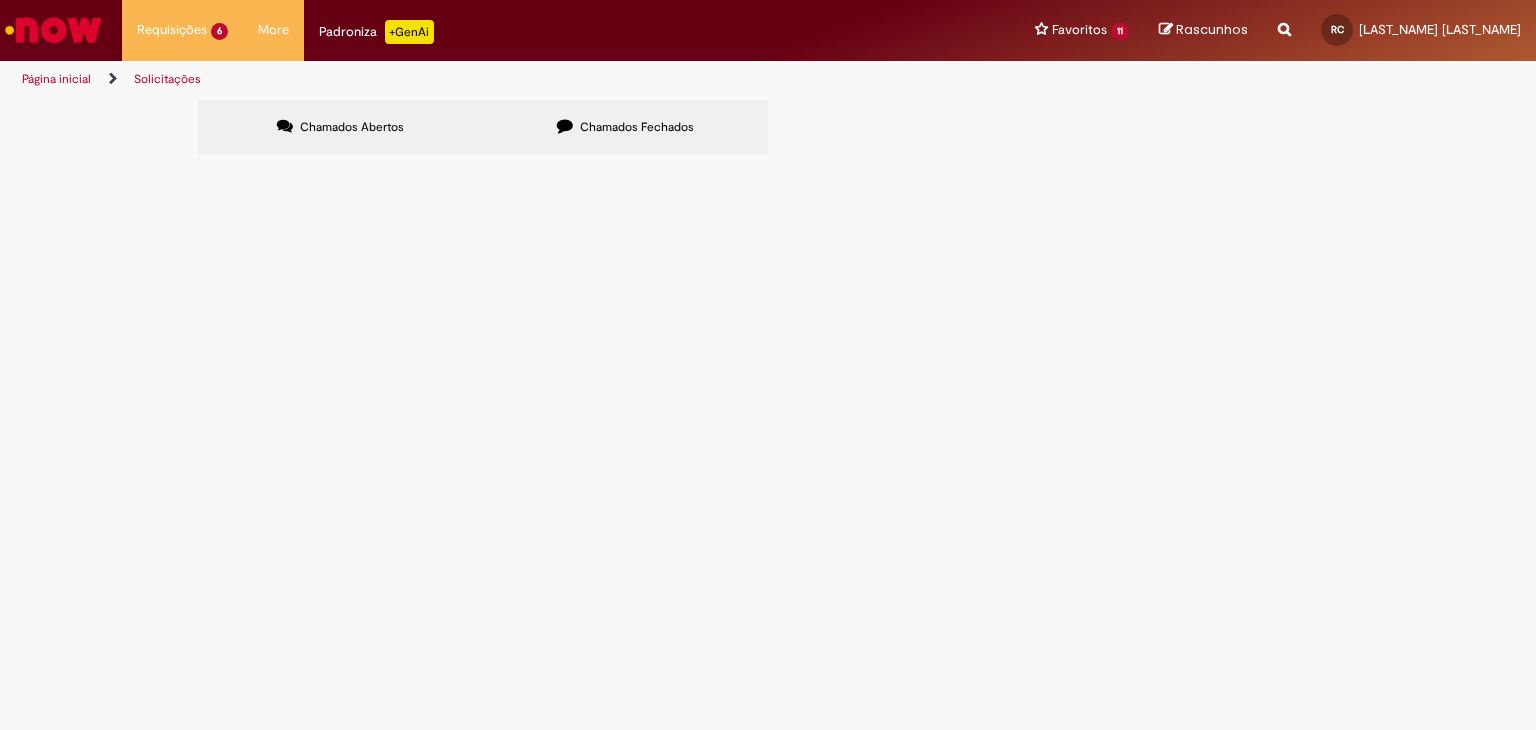 click at bounding box center [53, 30] 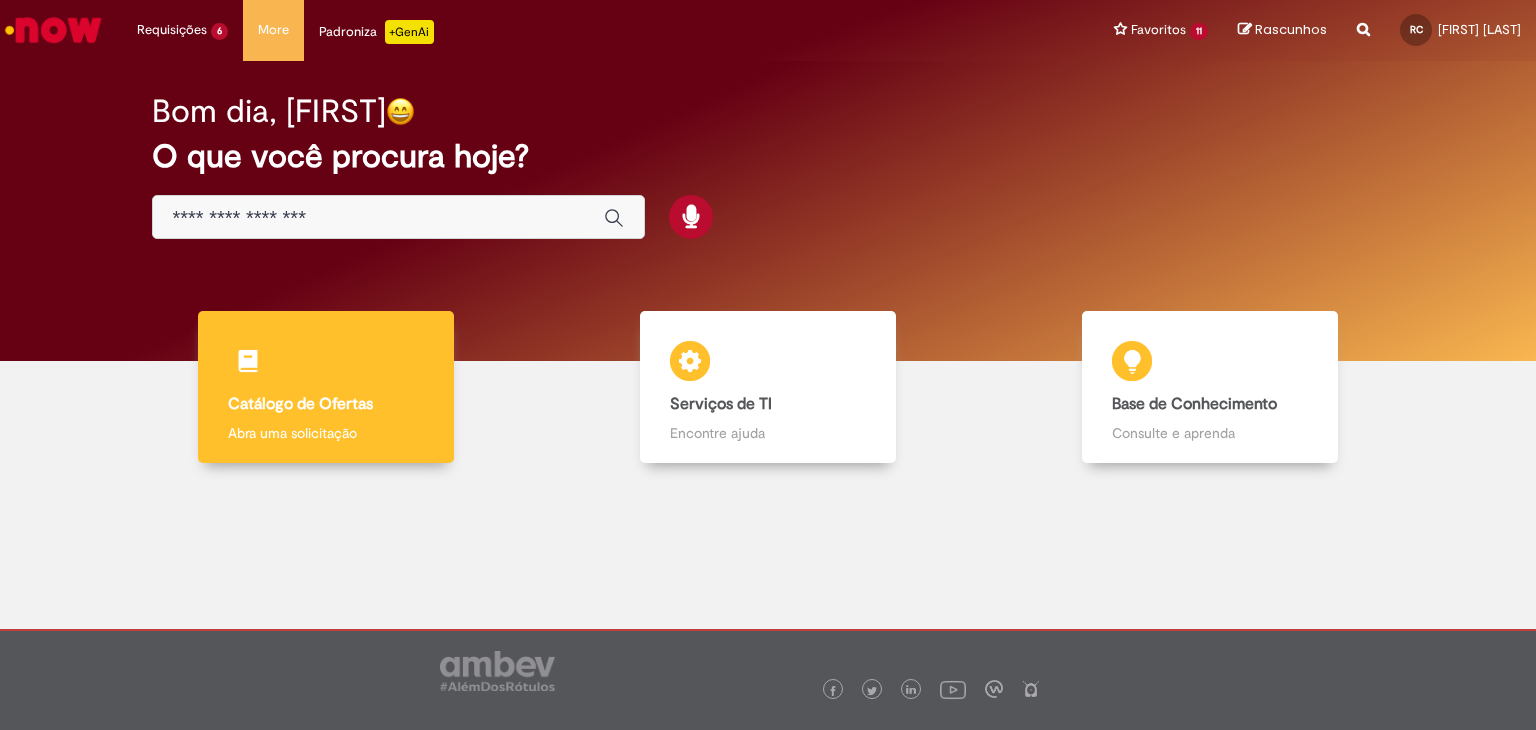 scroll, scrollTop: 0, scrollLeft: 0, axis: both 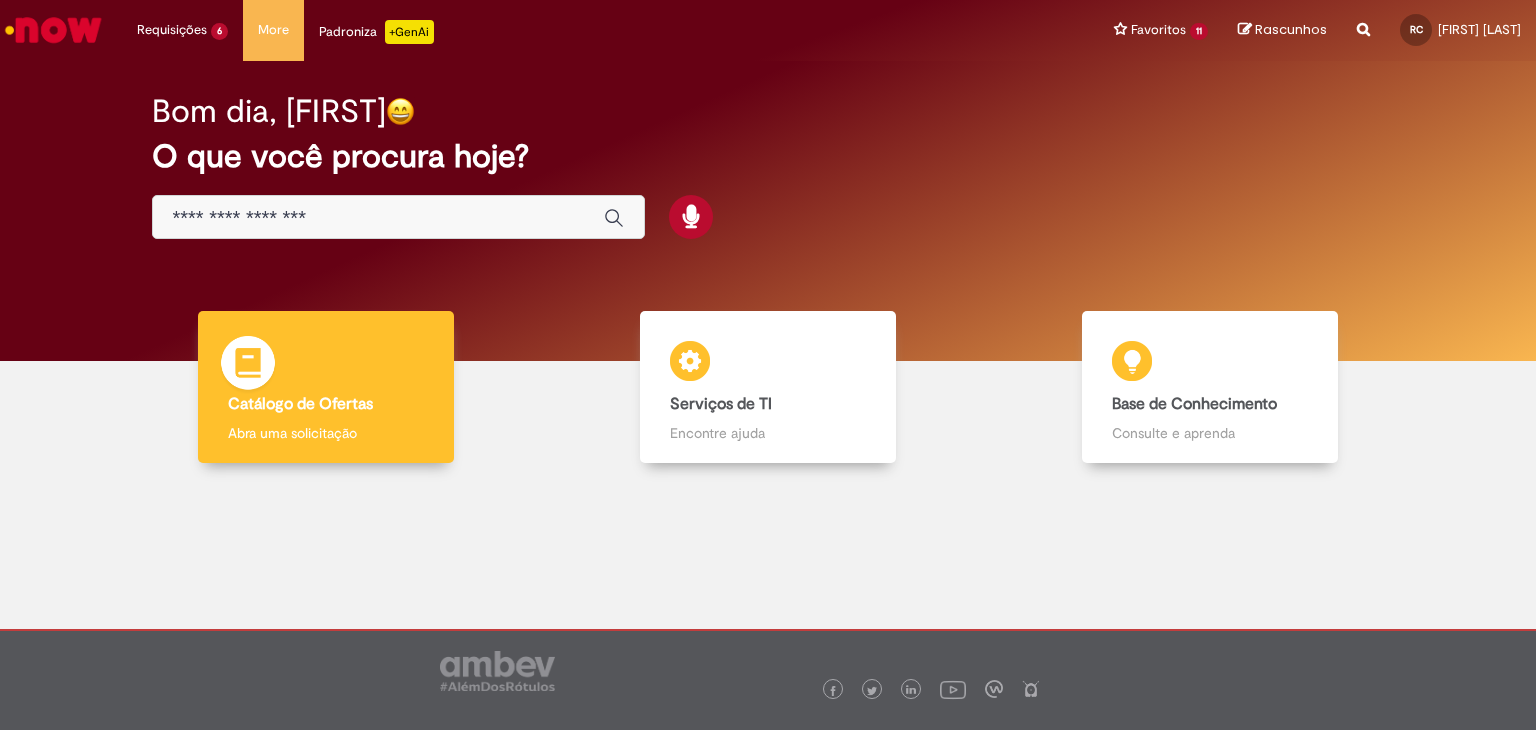 click on "Catálogo de Ofertas
Catálogo de Ofertas
Abra uma solicitação" at bounding box center (326, 387) 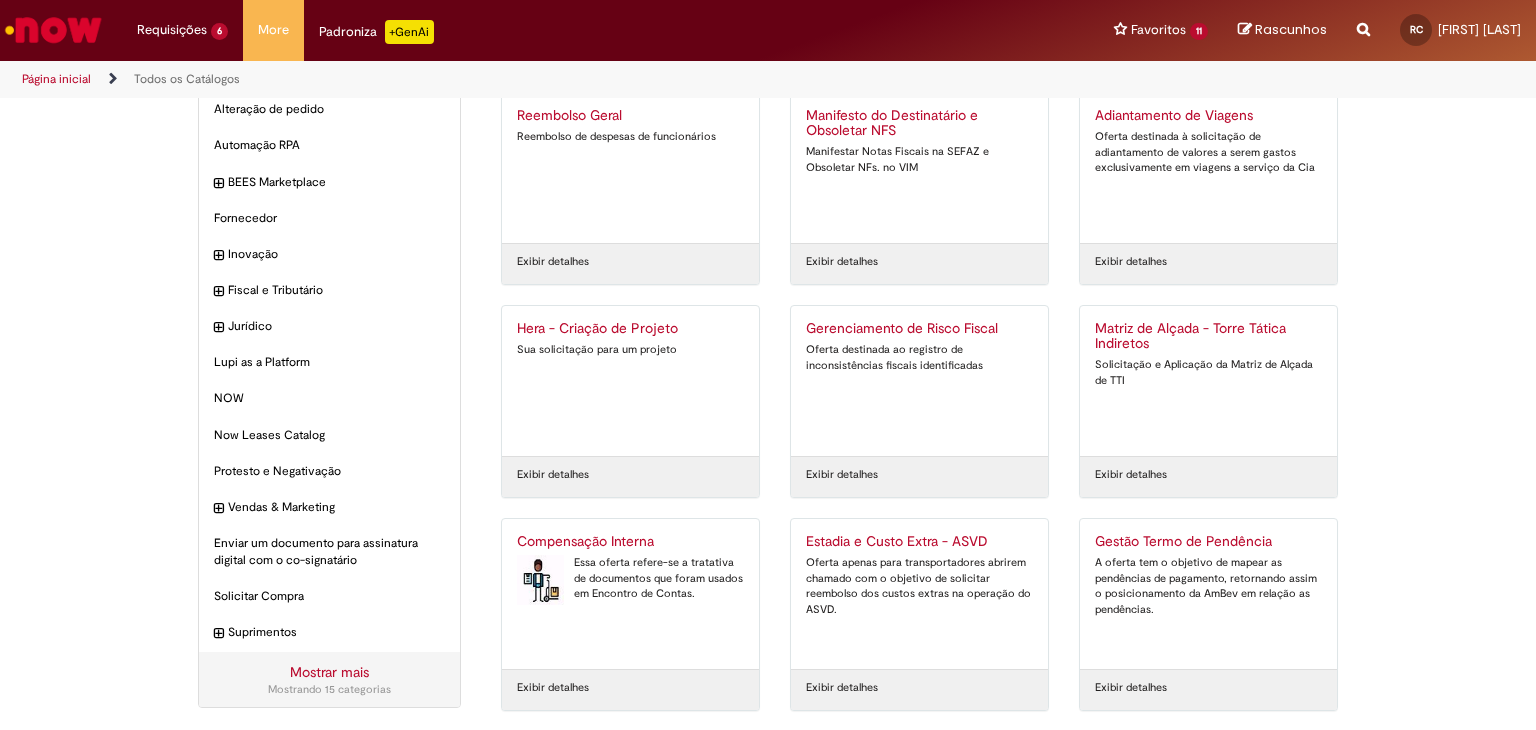 scroll, scrollTop: 200, scrollLeft: 0, axis: vertical 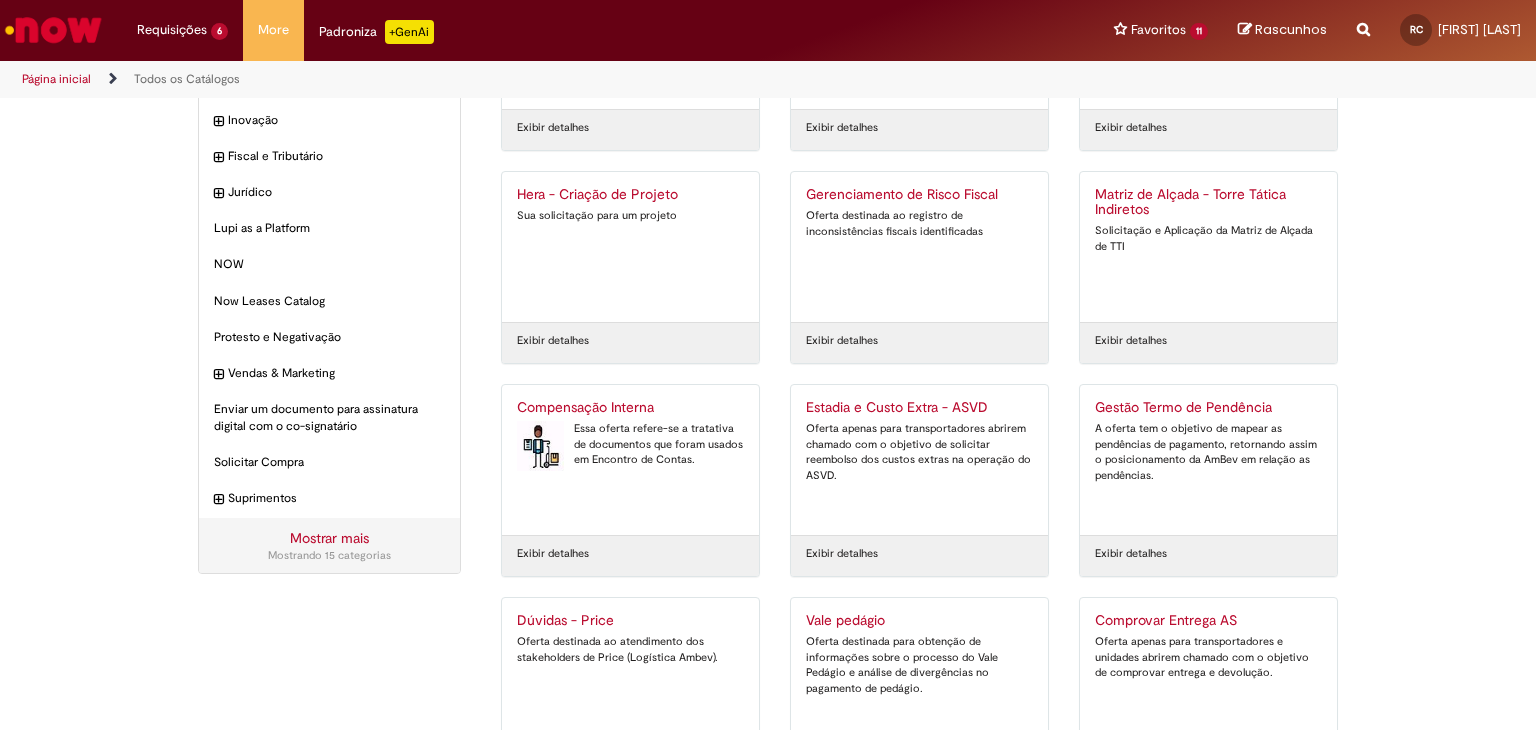 click on "Compensação Interna
Essa oferta refere-se a tratativa de documentos que foram usados em Encontro de Contas." at bounding box center (630, 460) 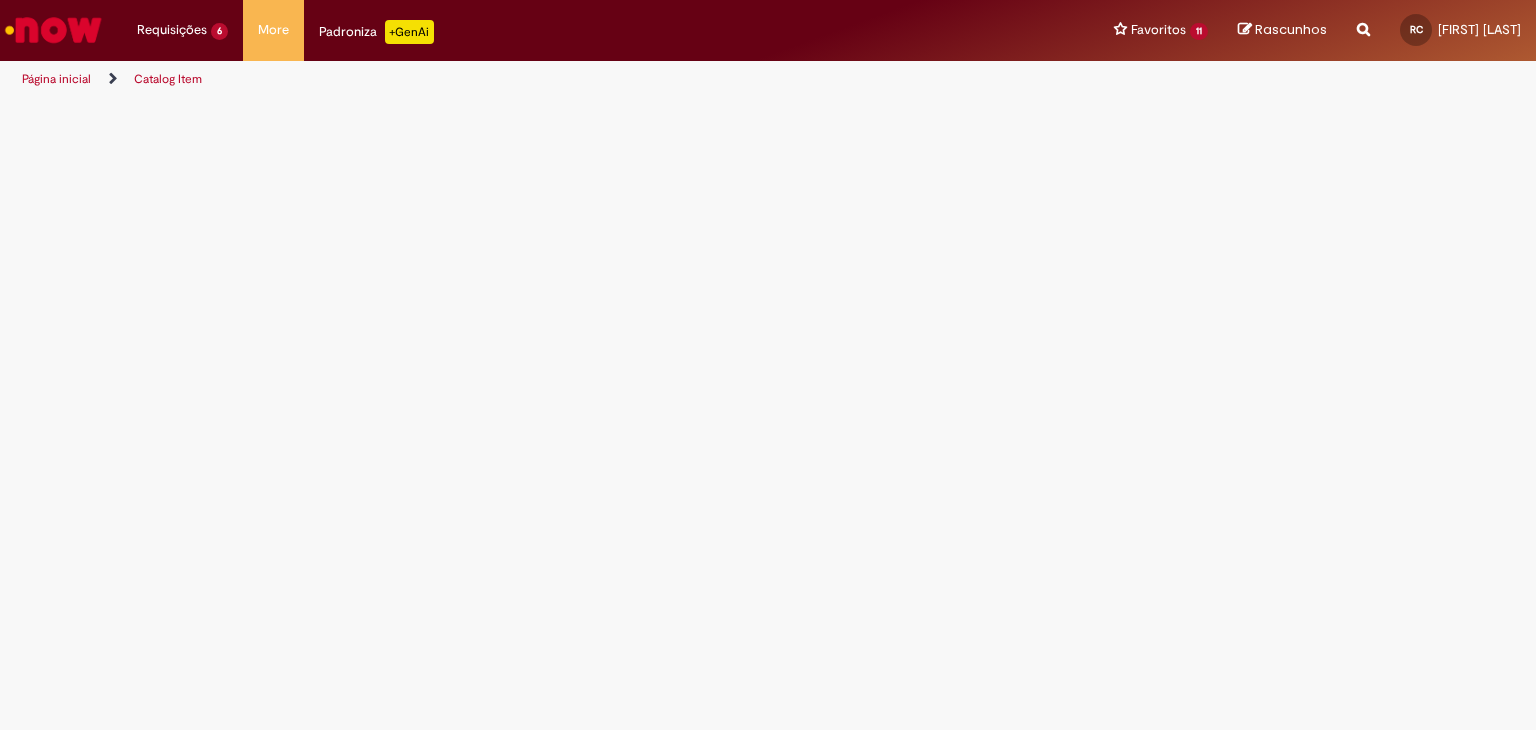 scroll, scrollTop: 0, scrollLeft: 0, axis: both 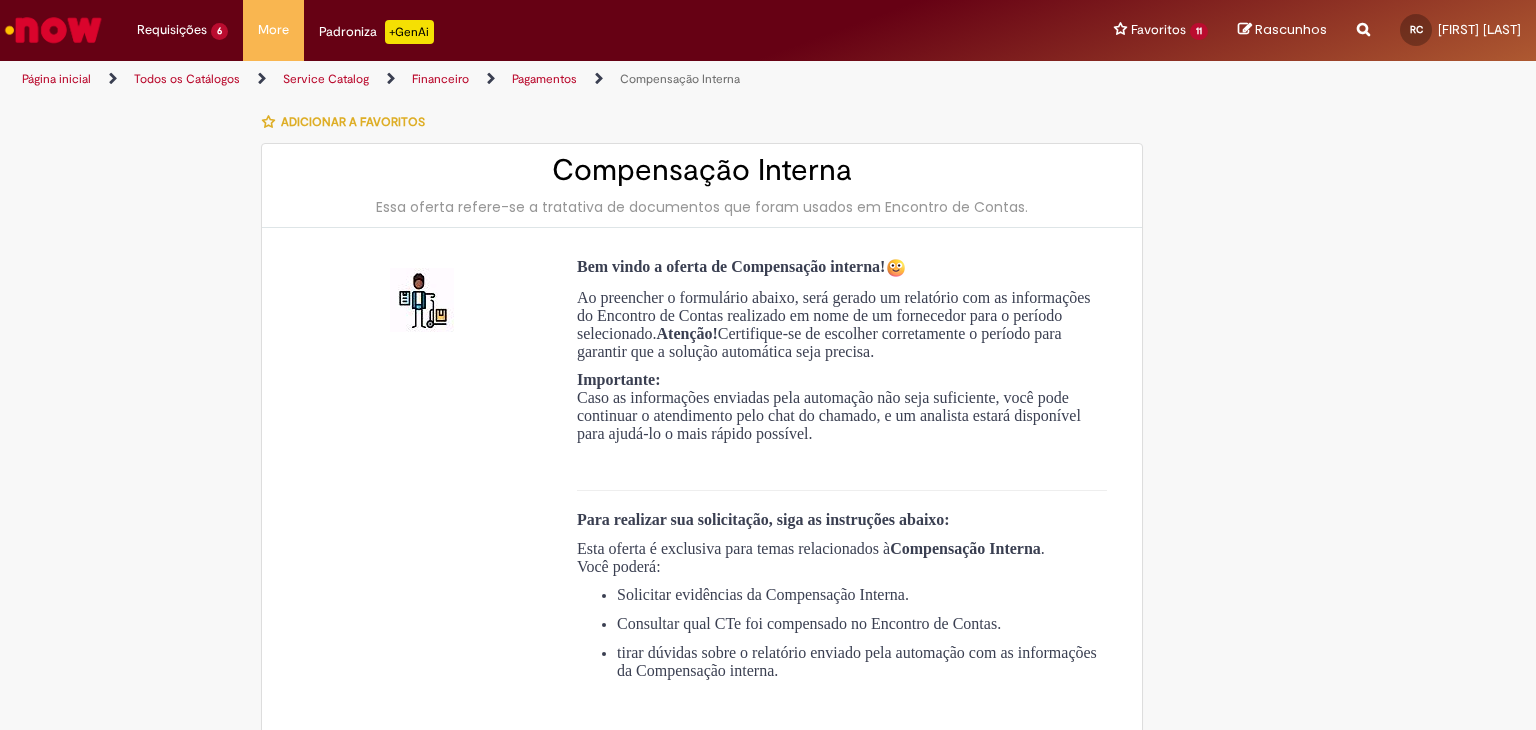 type on "**********" 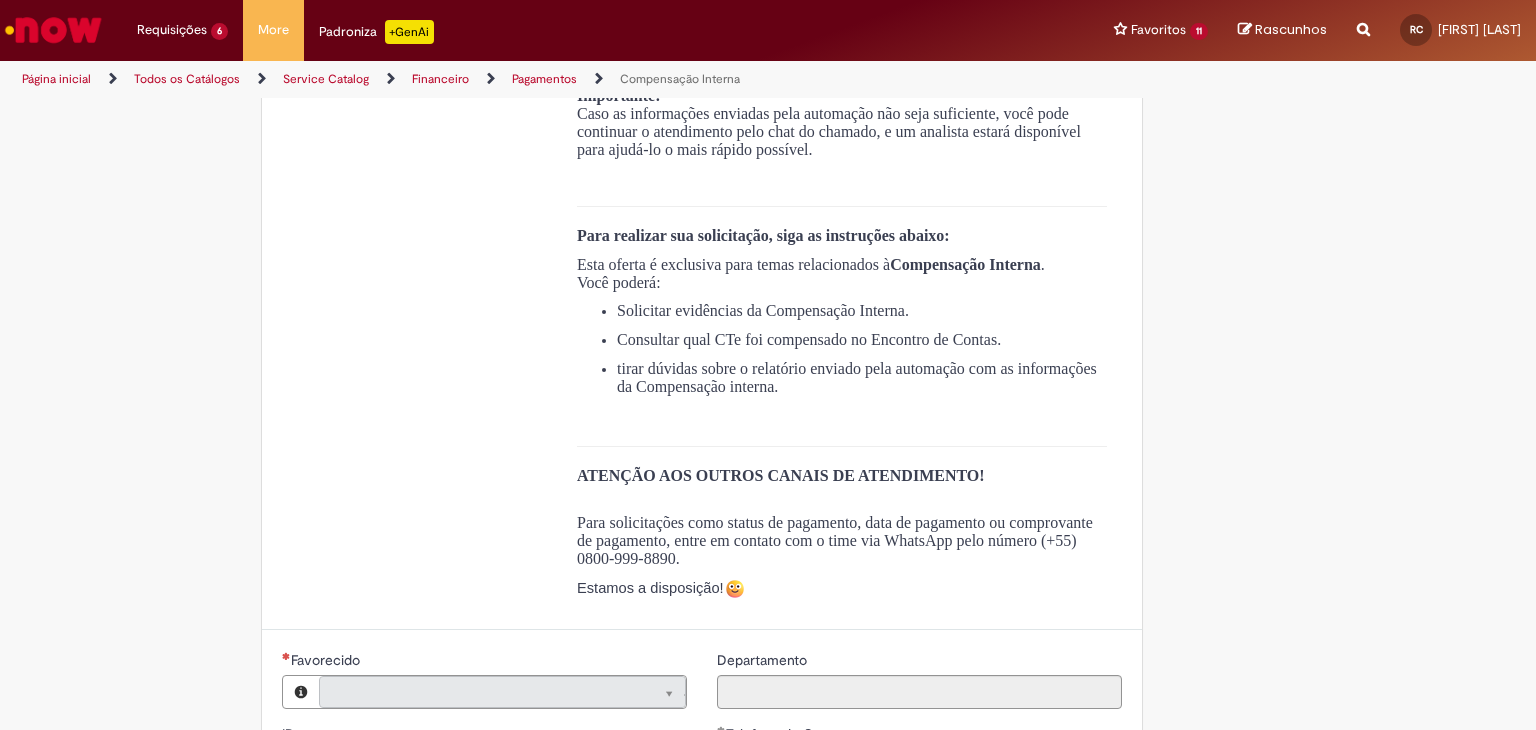 type on "**********" 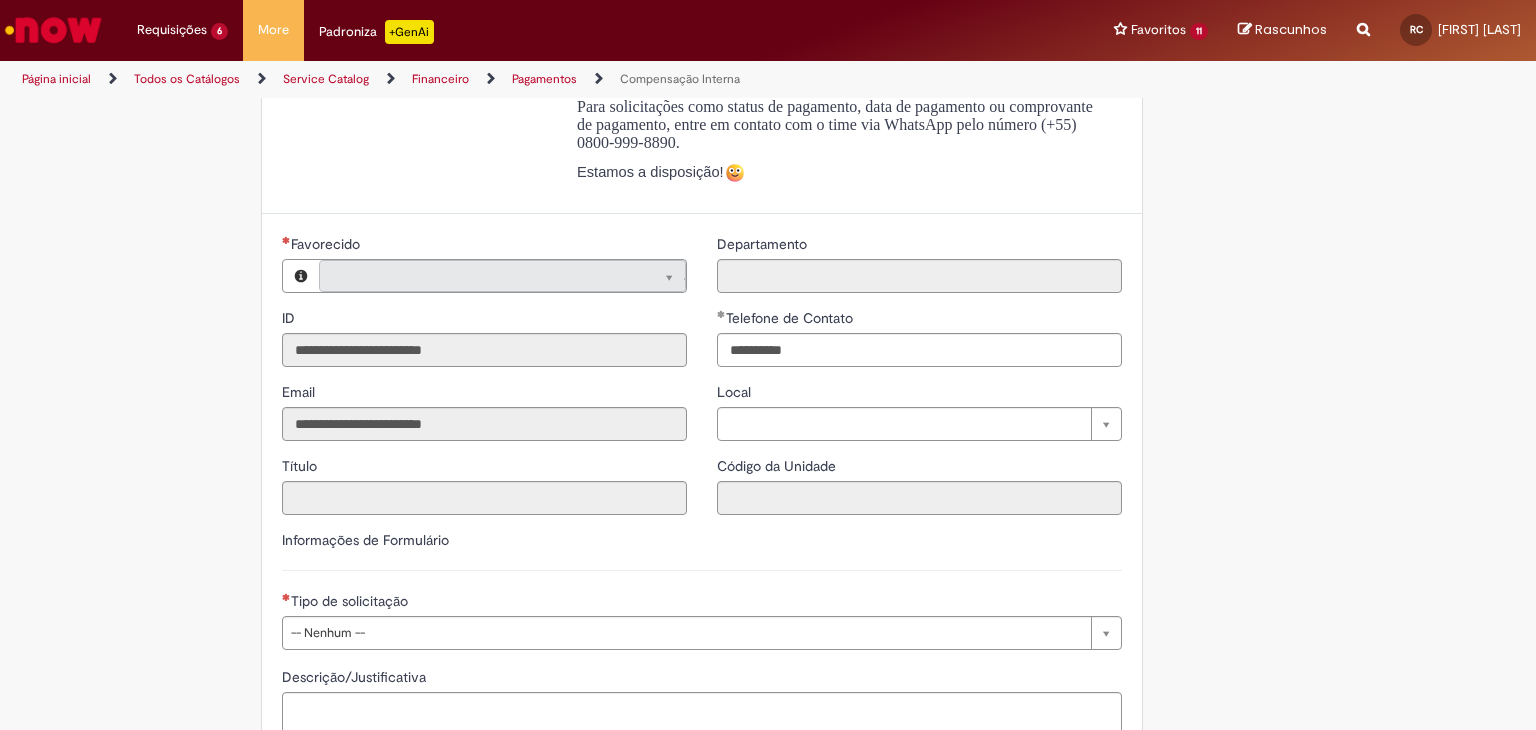 type on "**********" 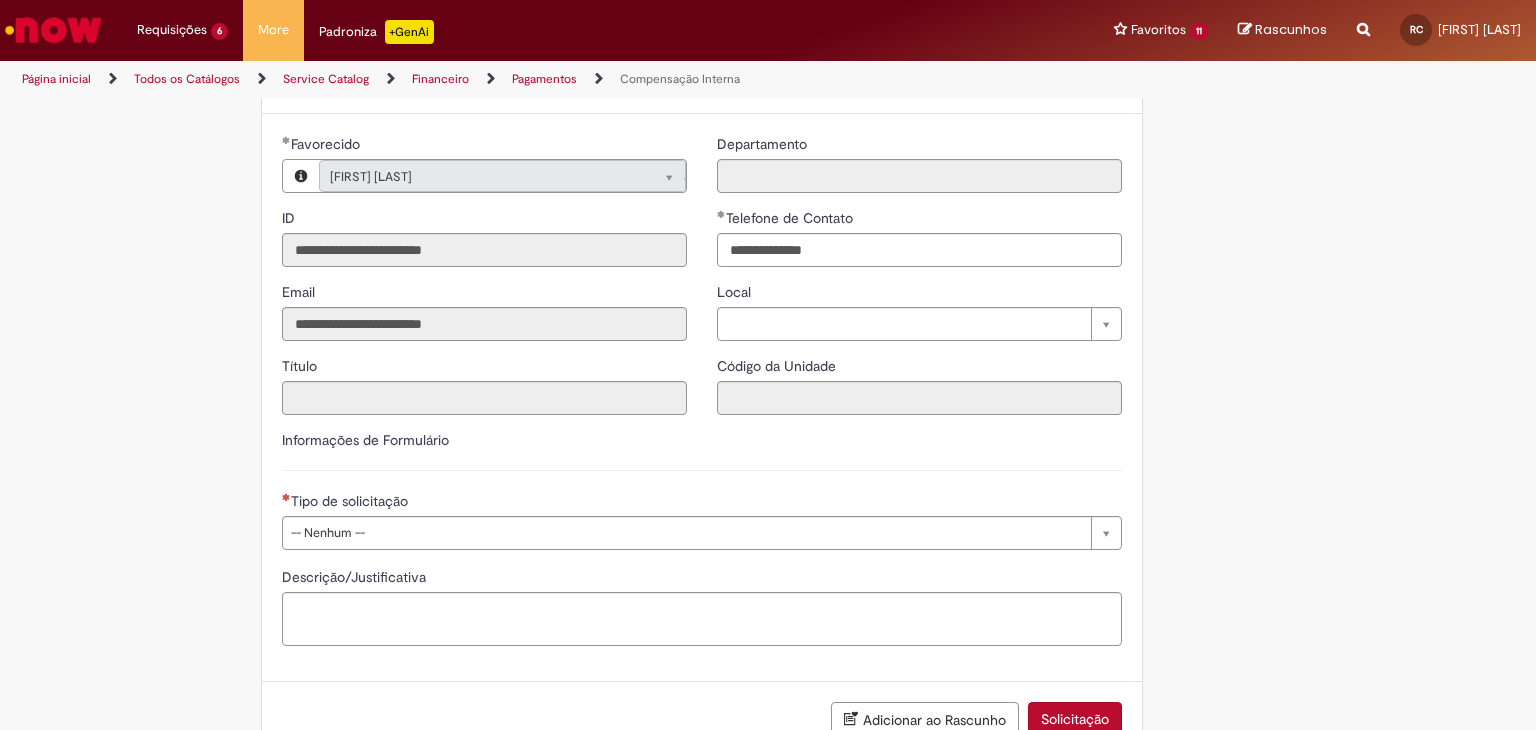 scroll, scrollTop: 844, scrollLeft: 0, axis: vertical 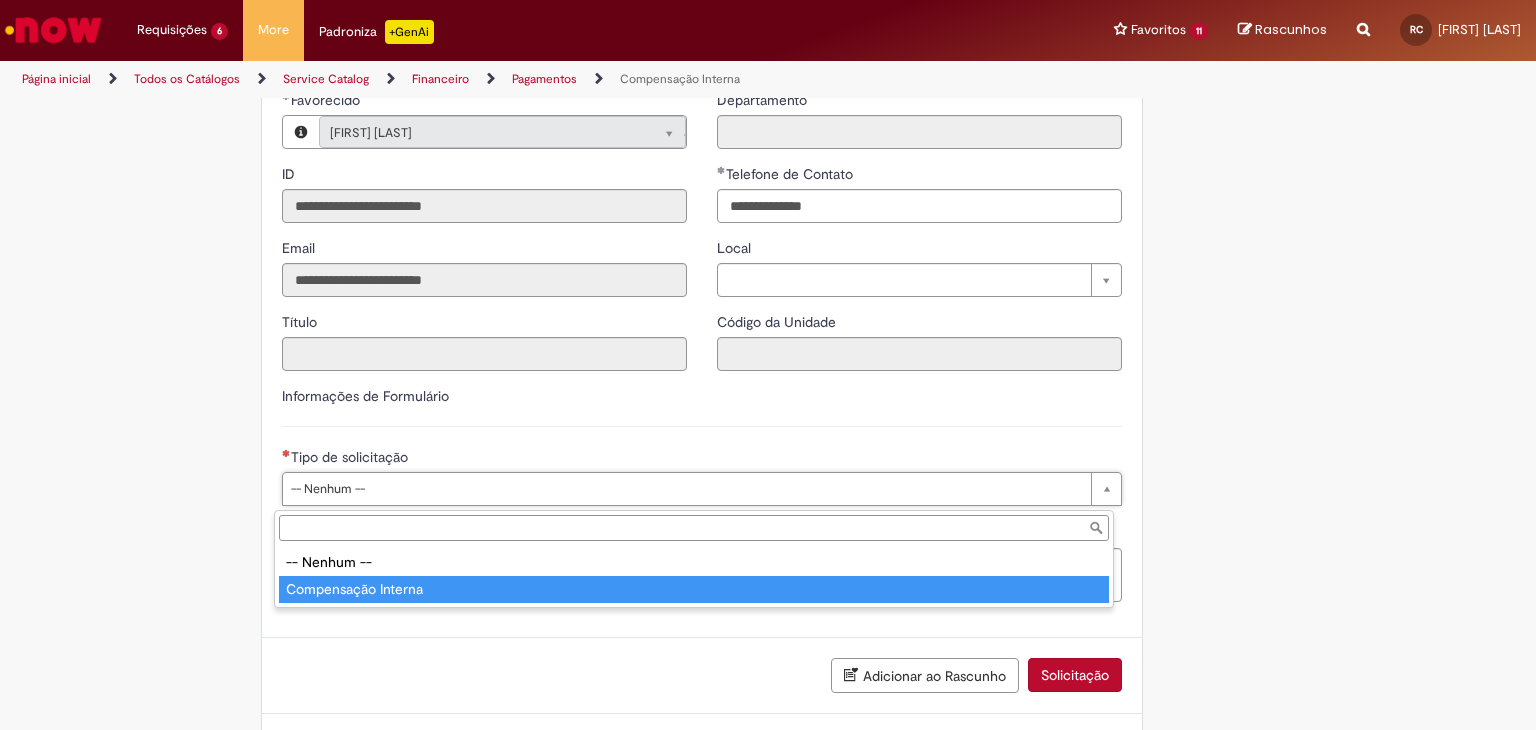 type on "**********" 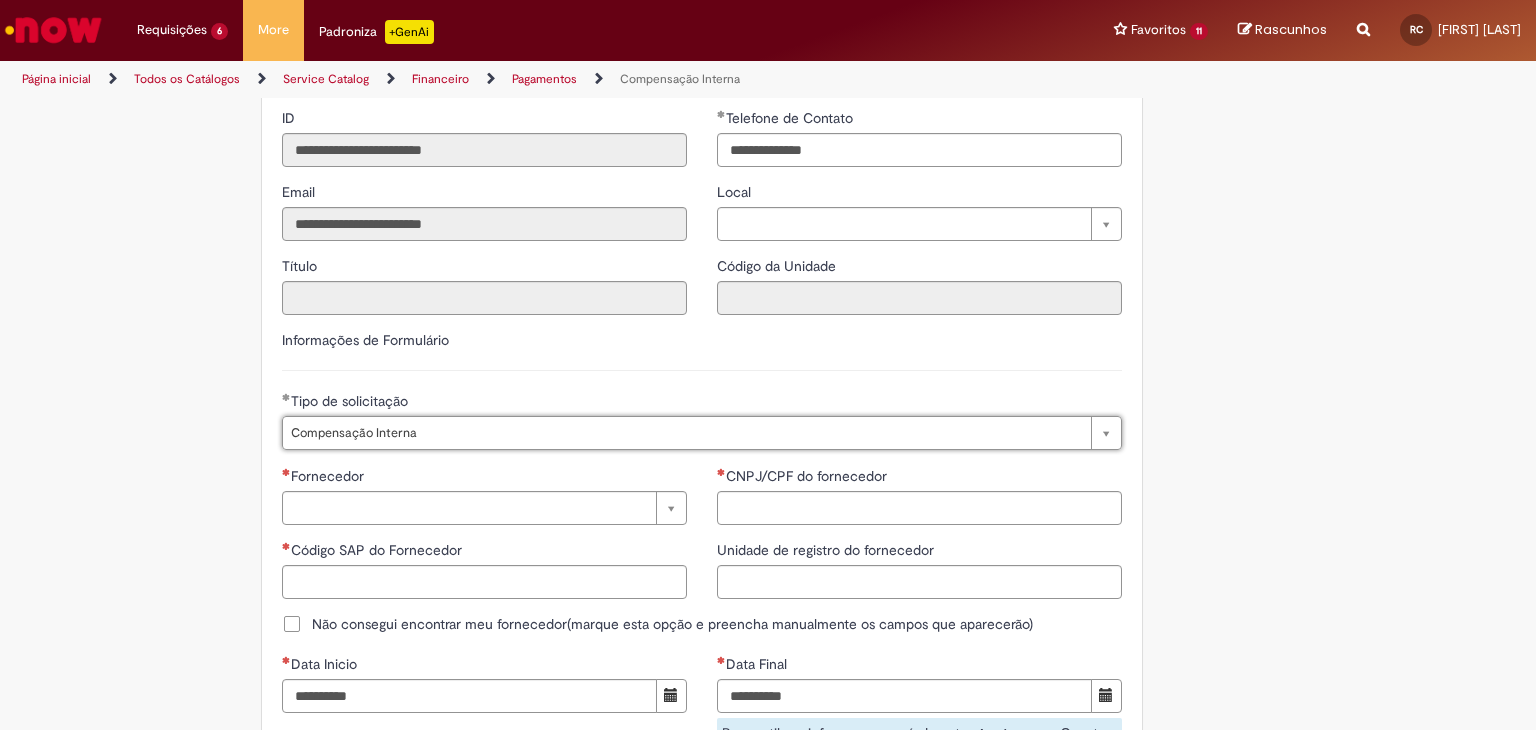 scroll, scrollTop: 944, scrollLeft: 0, axis: vertical 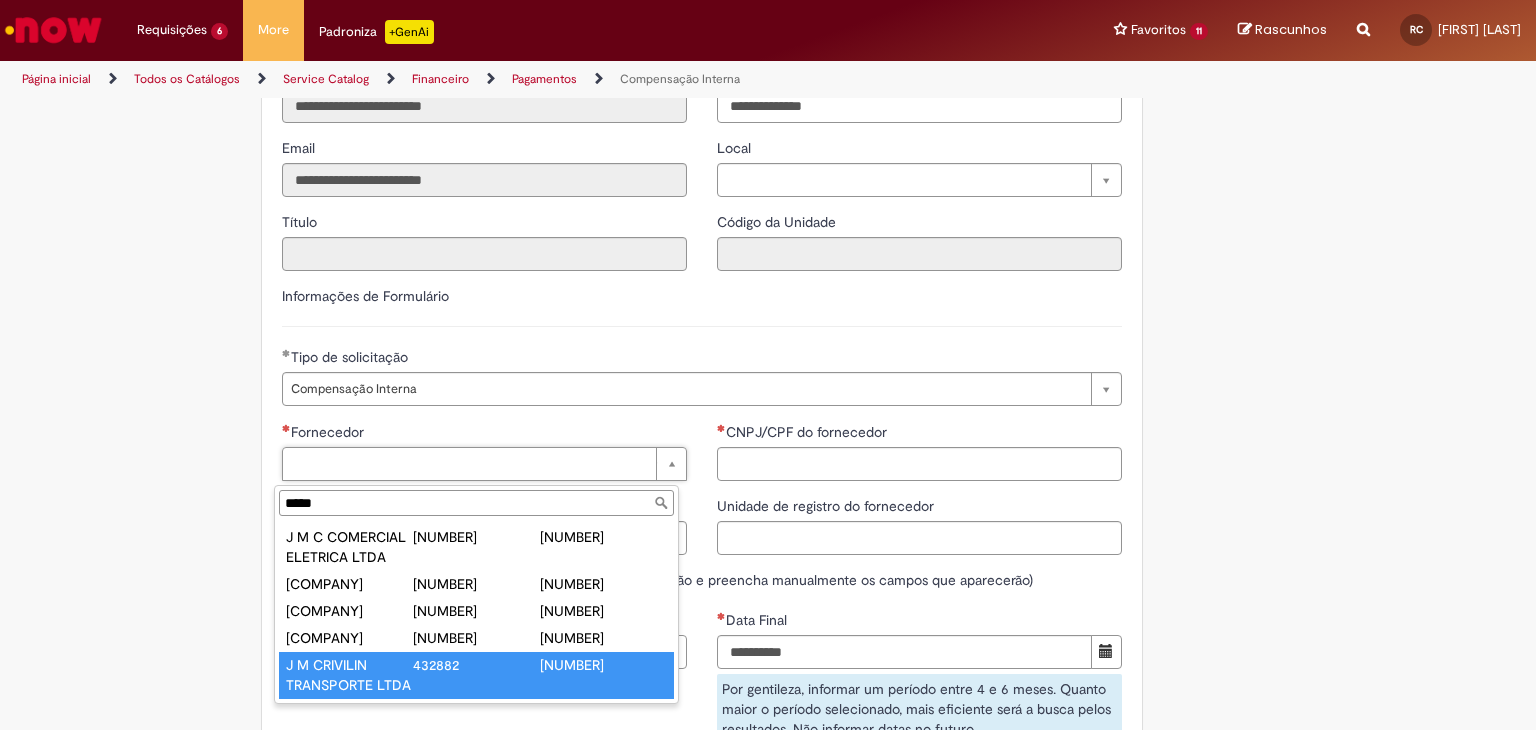 type on "*****" 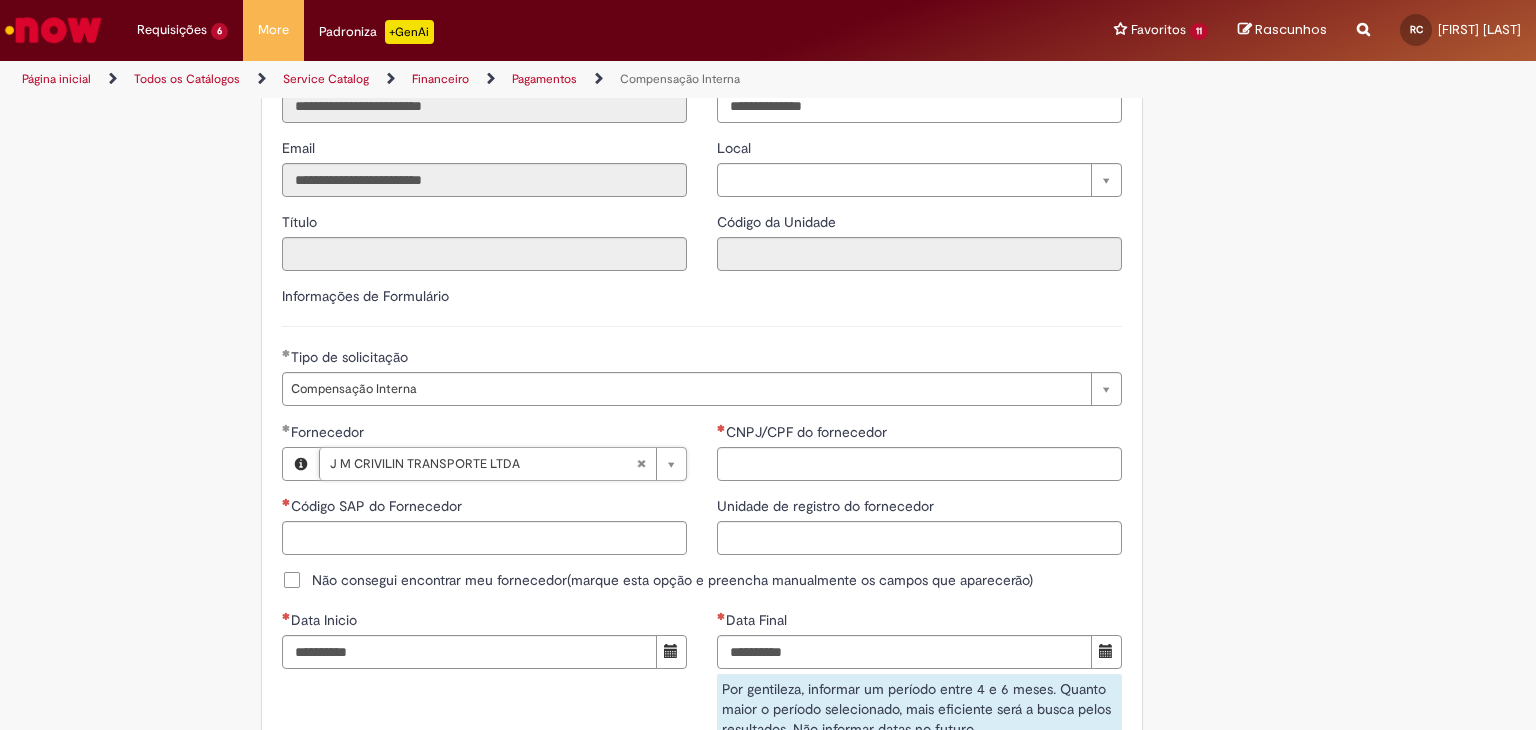 type on "******" 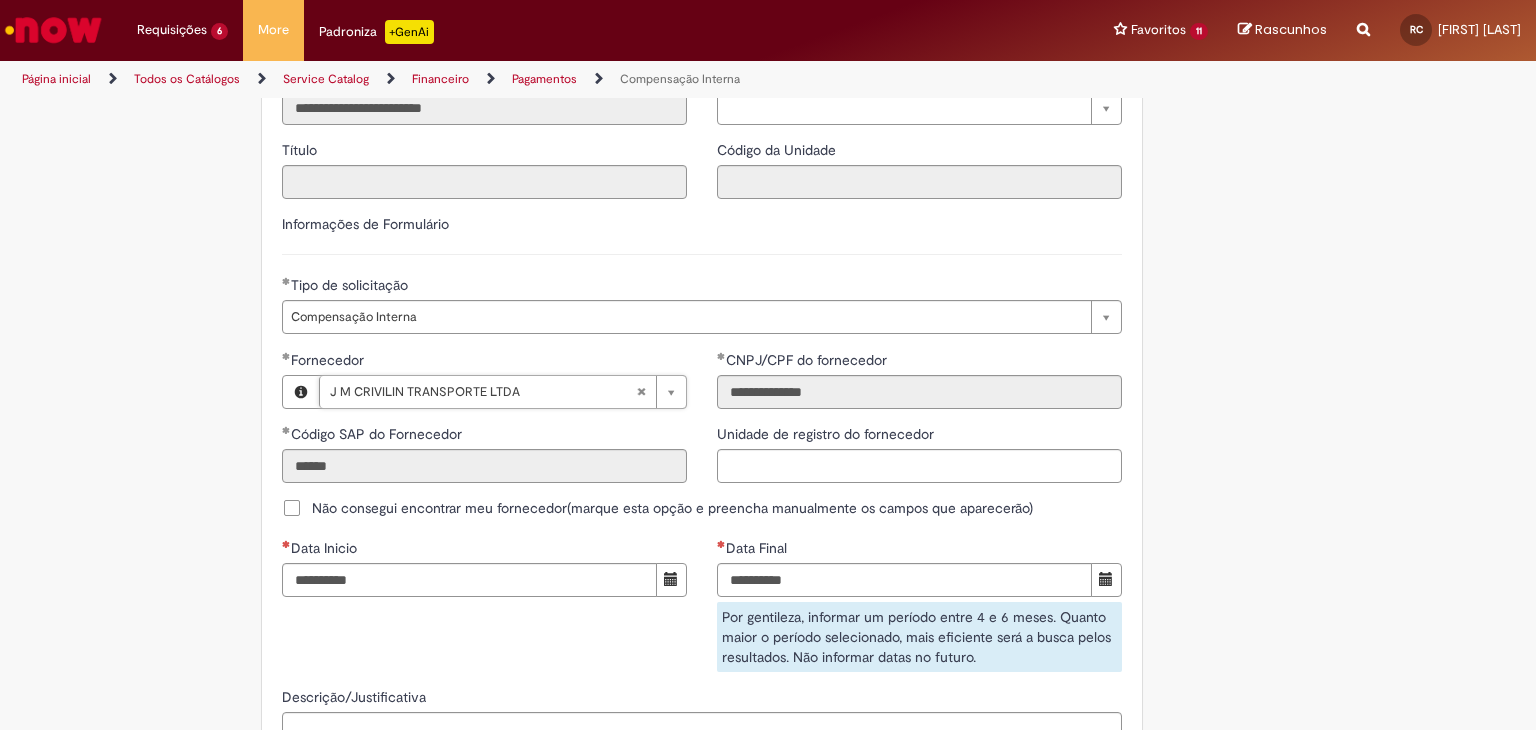 scroll, scrollTop: 1244, scrollLeft: 0, axis: vertical 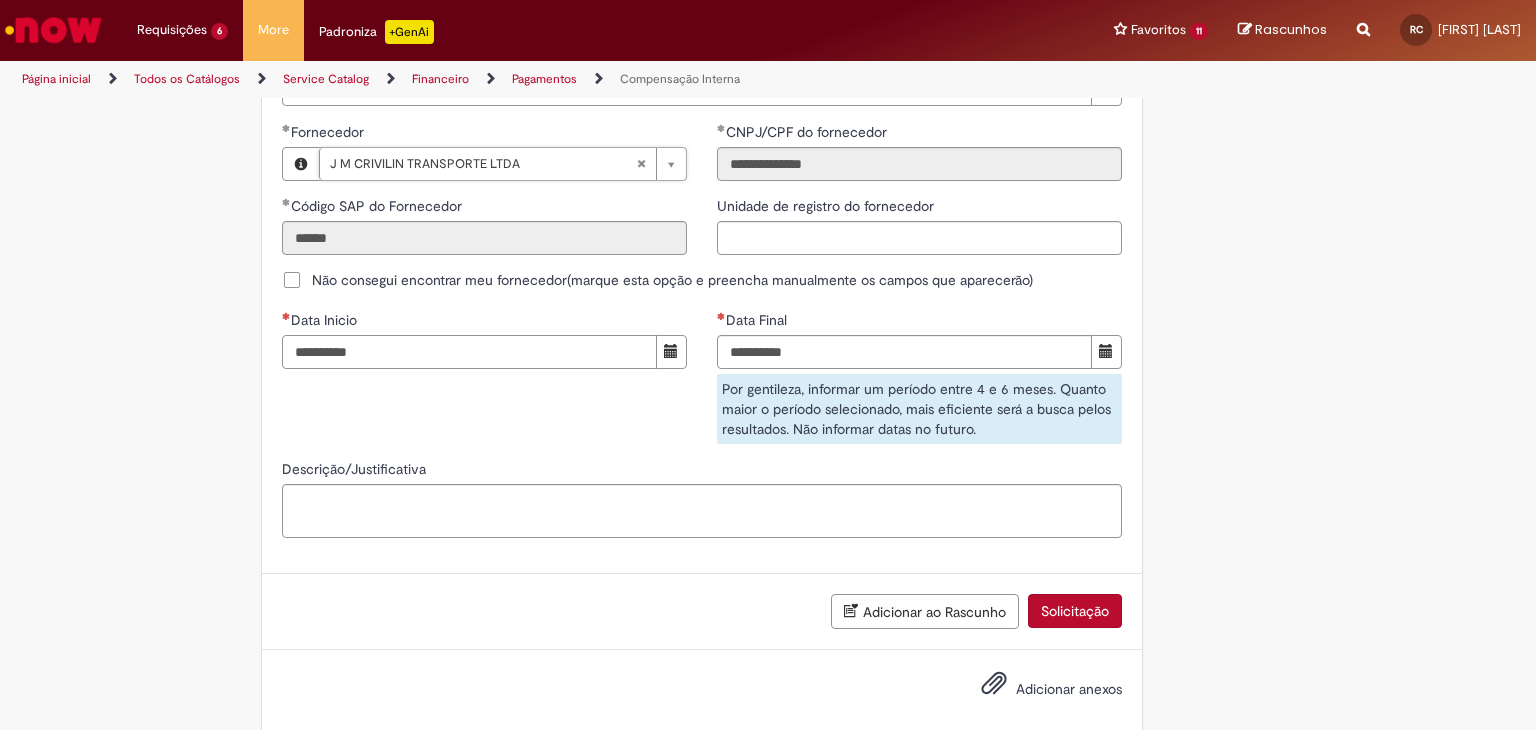 click on "Data Inicio" at bounding box center [469, 352] 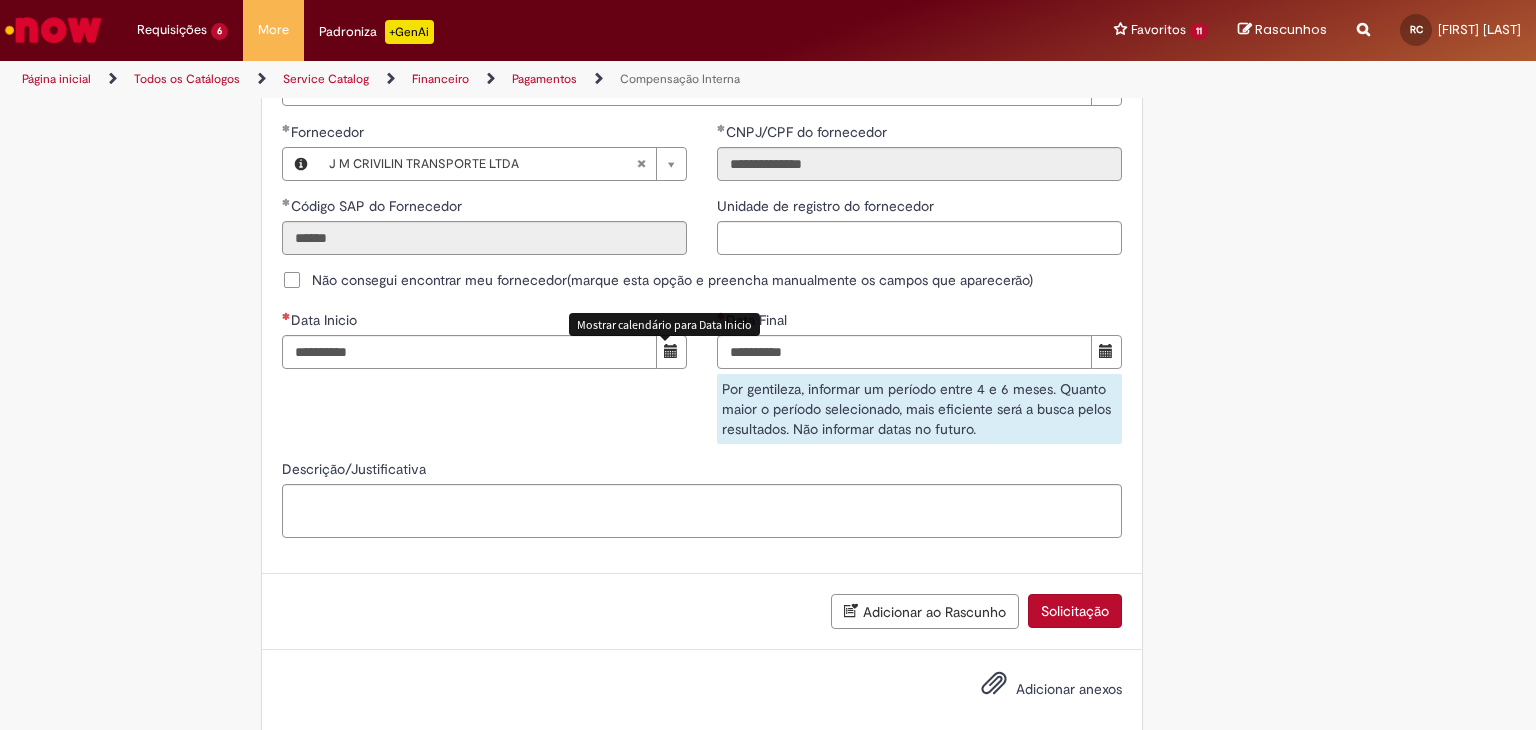 click at bounding box center (671, 351) 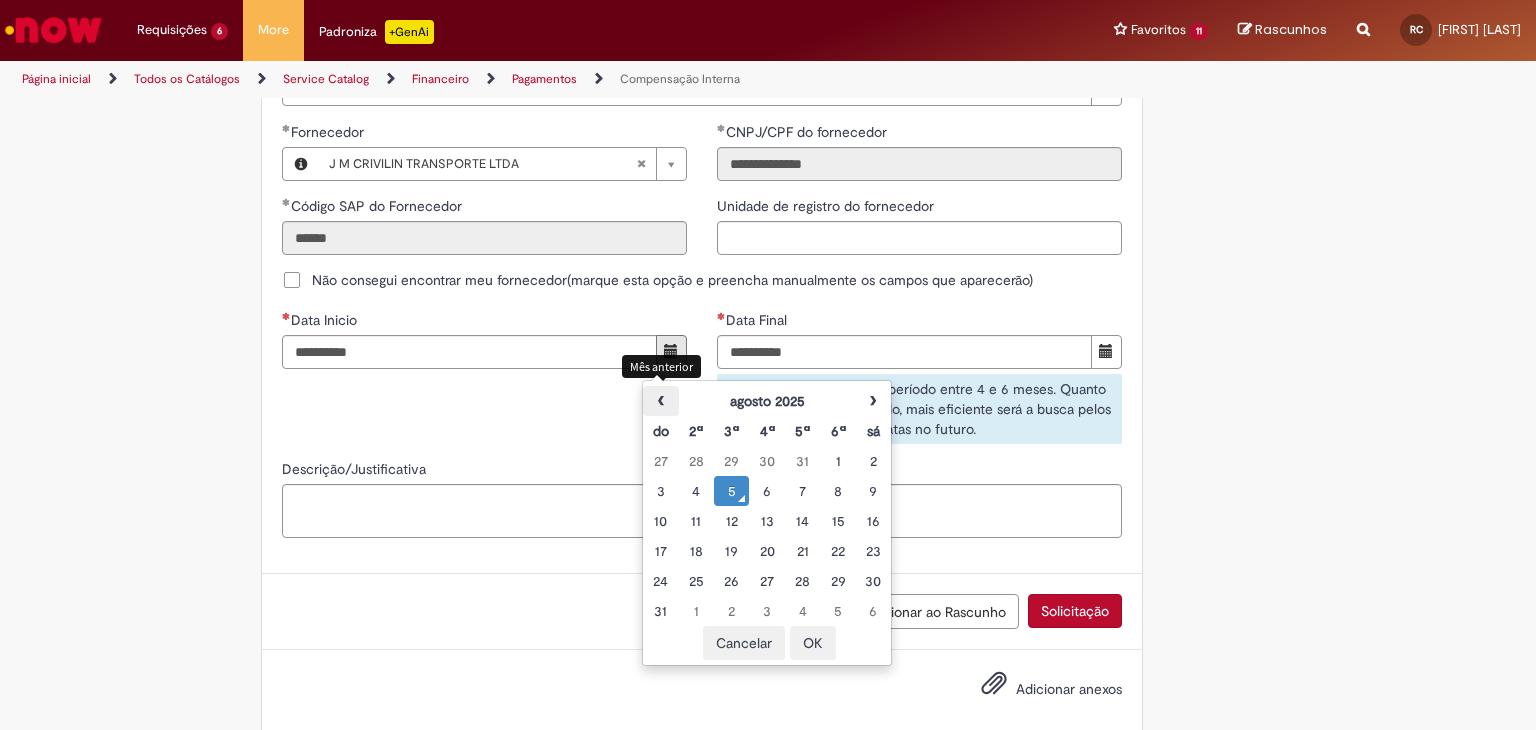 click on "‹" at bounding box center [660, 401] 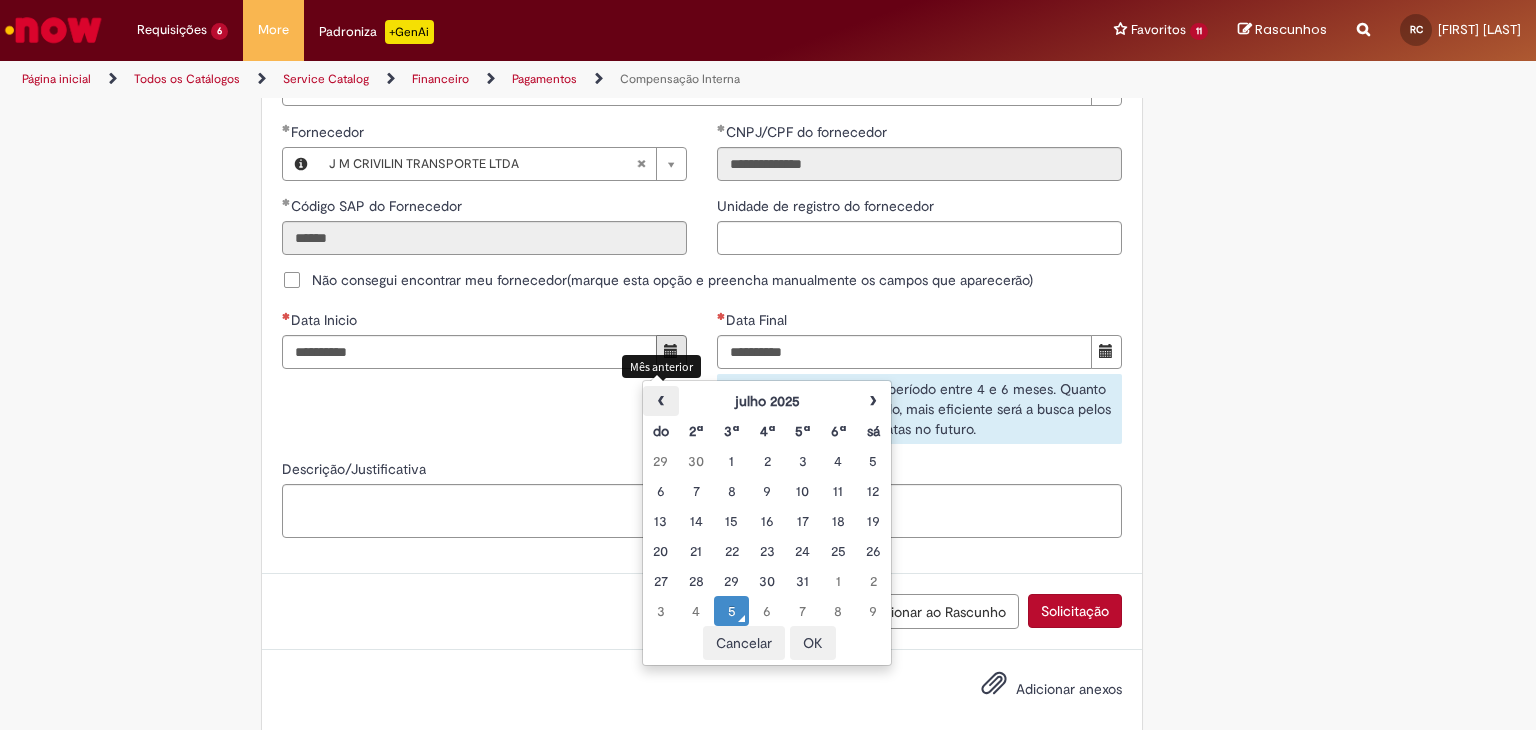click on "‹" at bounding box center (660, 401) 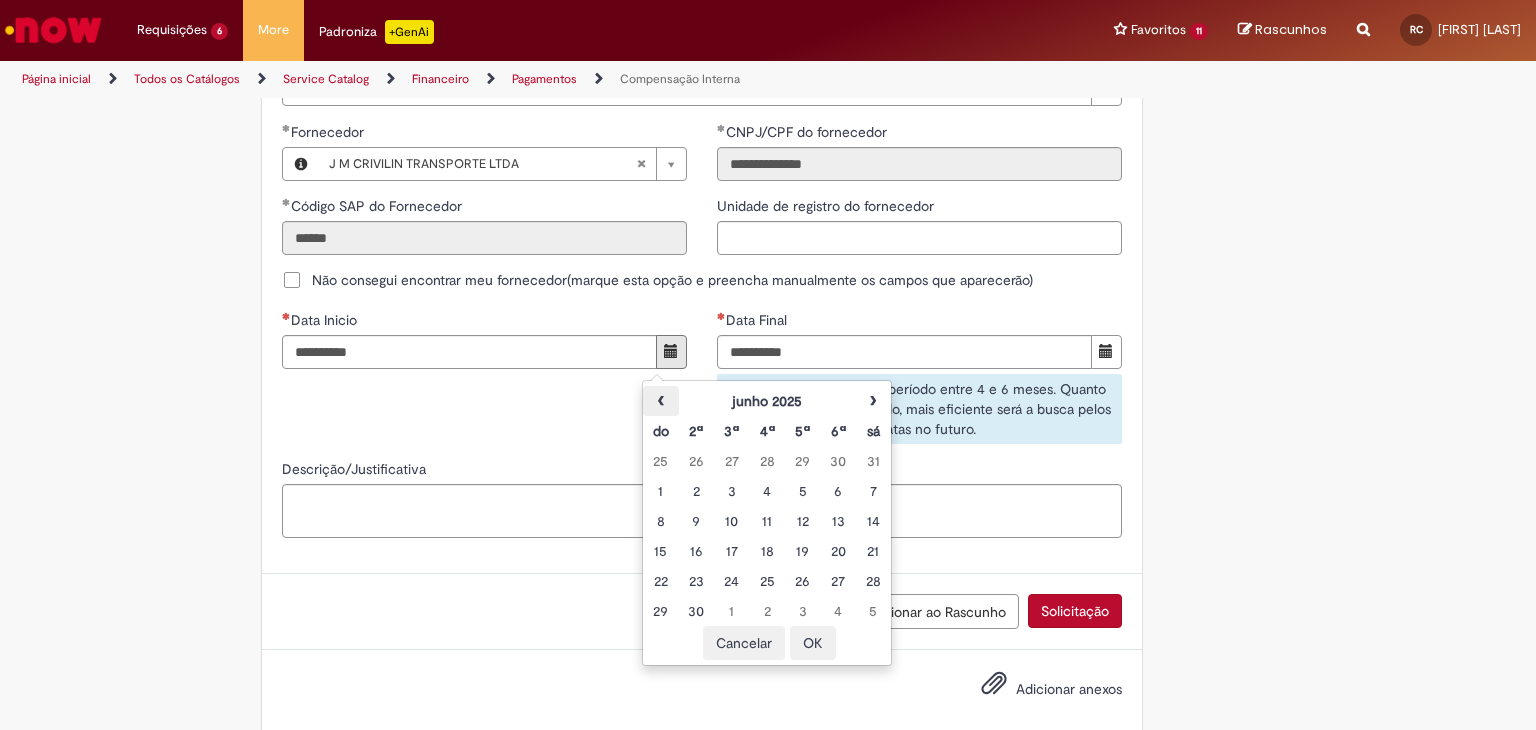 click on "‹" at bounding box center (660, 401) 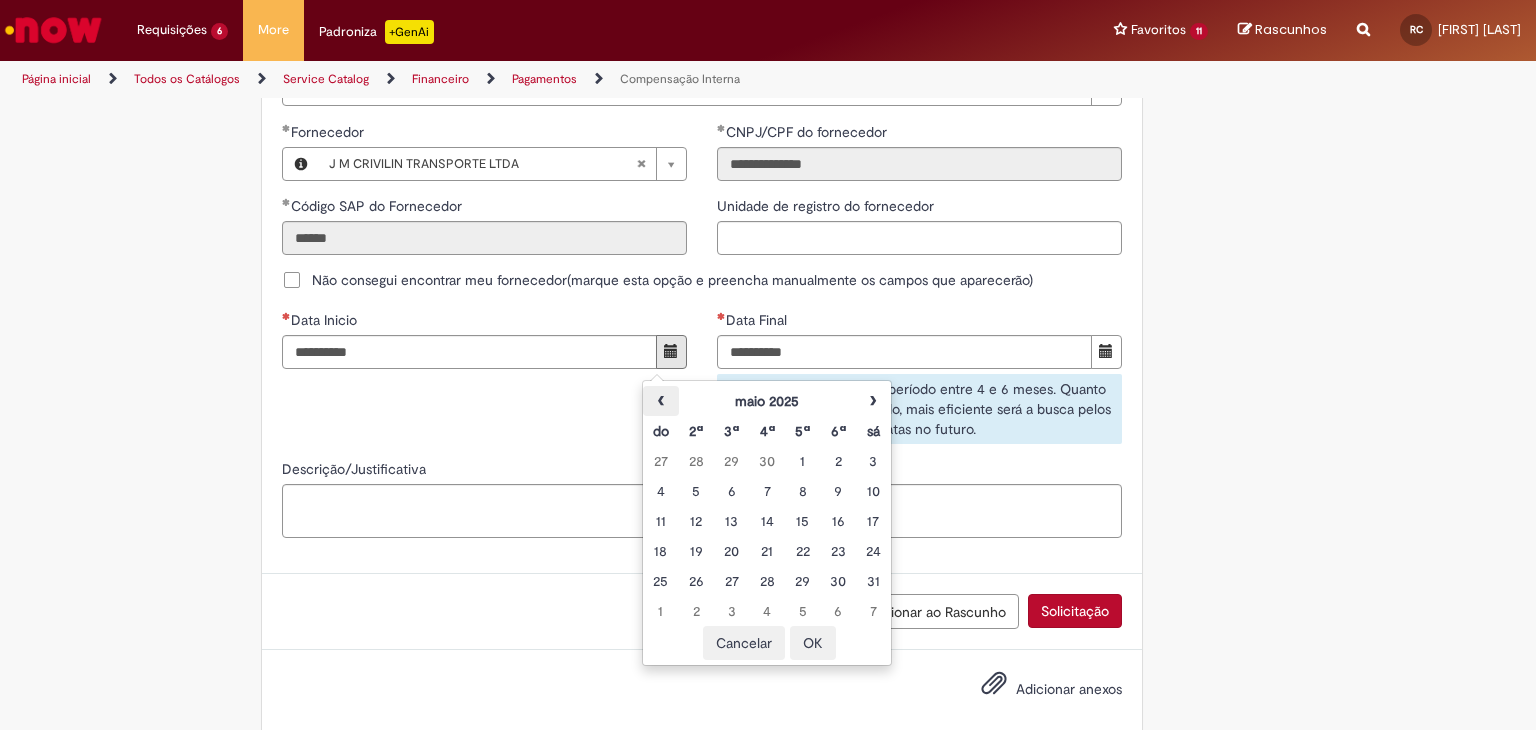 click on "‹" at bounding box center (660, 401) 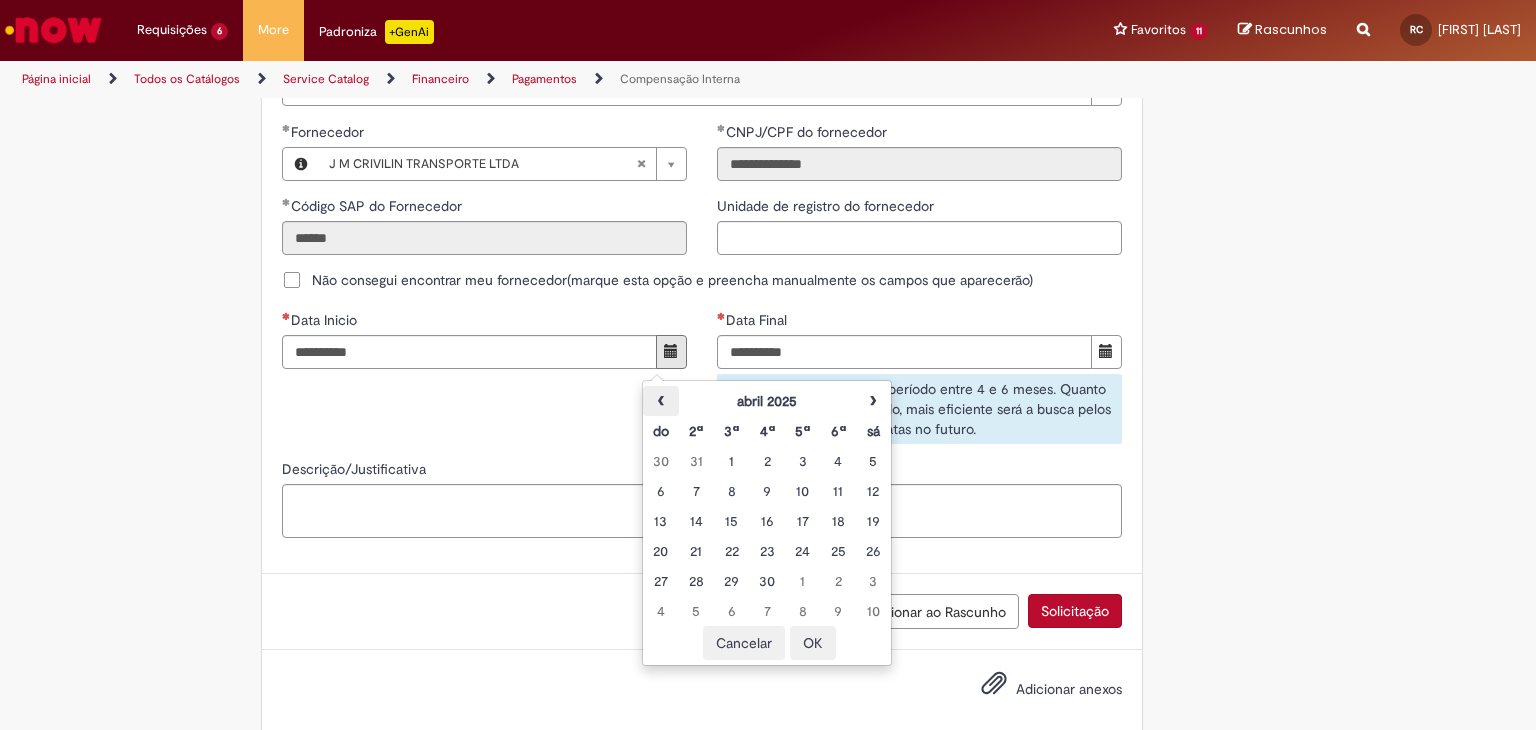 click on "‹" at bounding box center [660, 401] 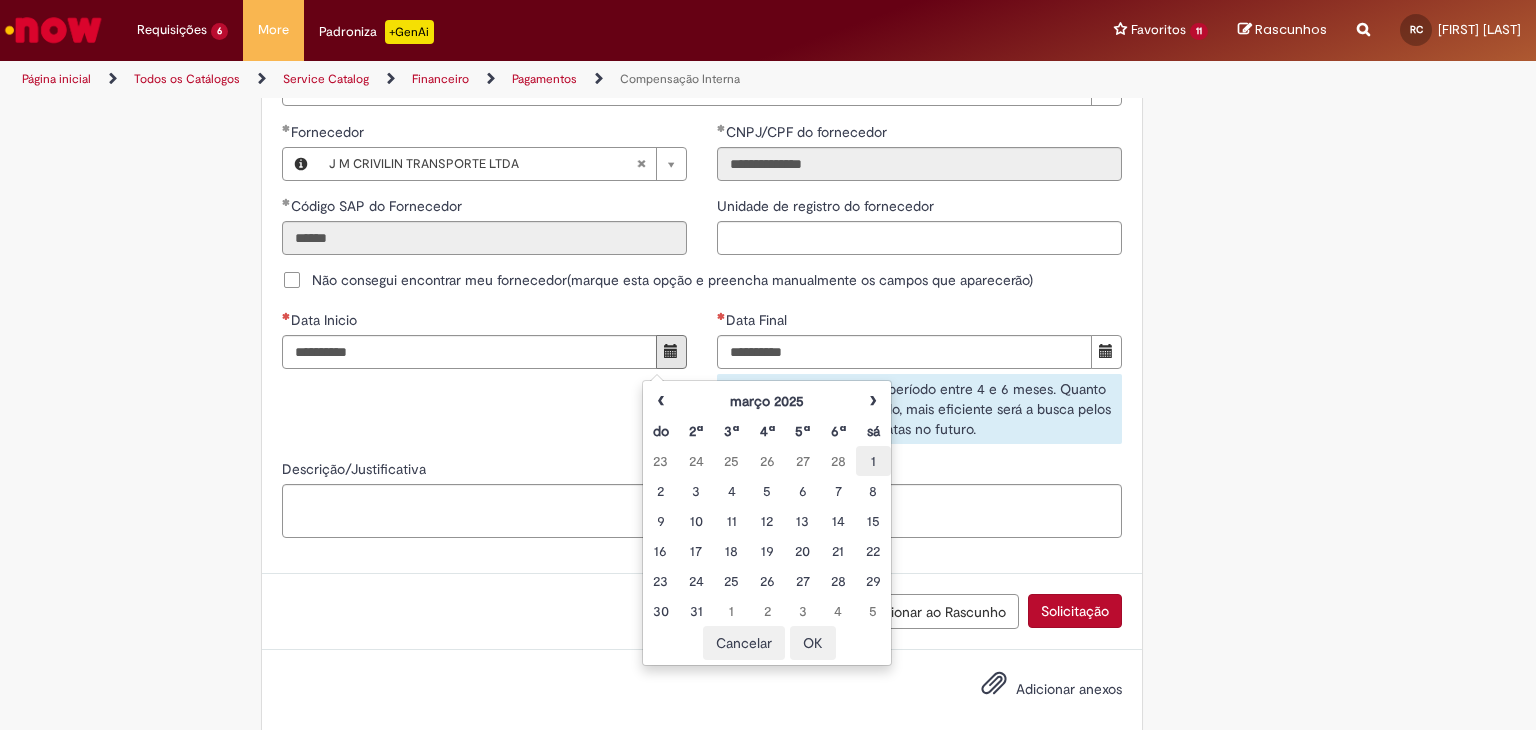 click on "1" at bounding box center (873, 461) 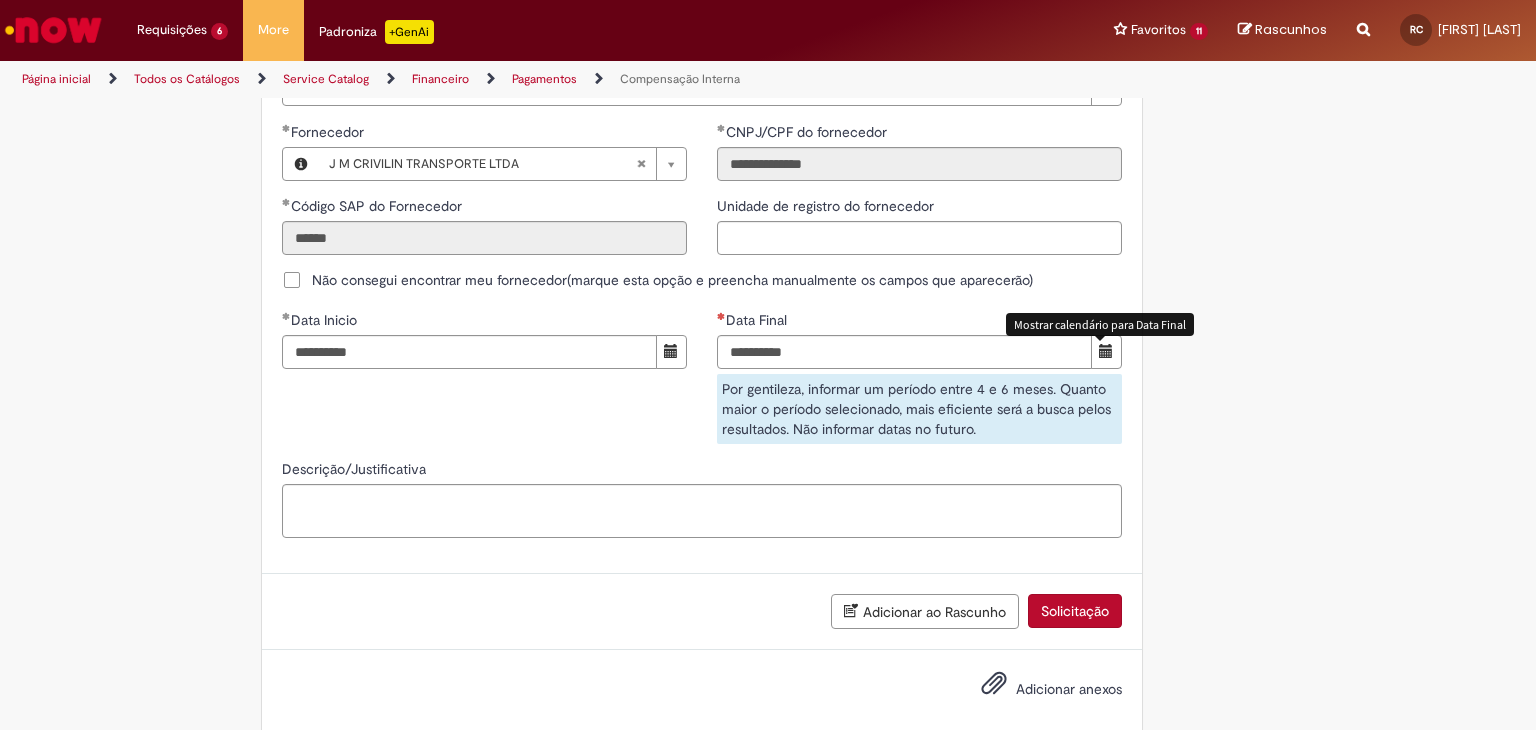 click at bounding box center (1106, 351) 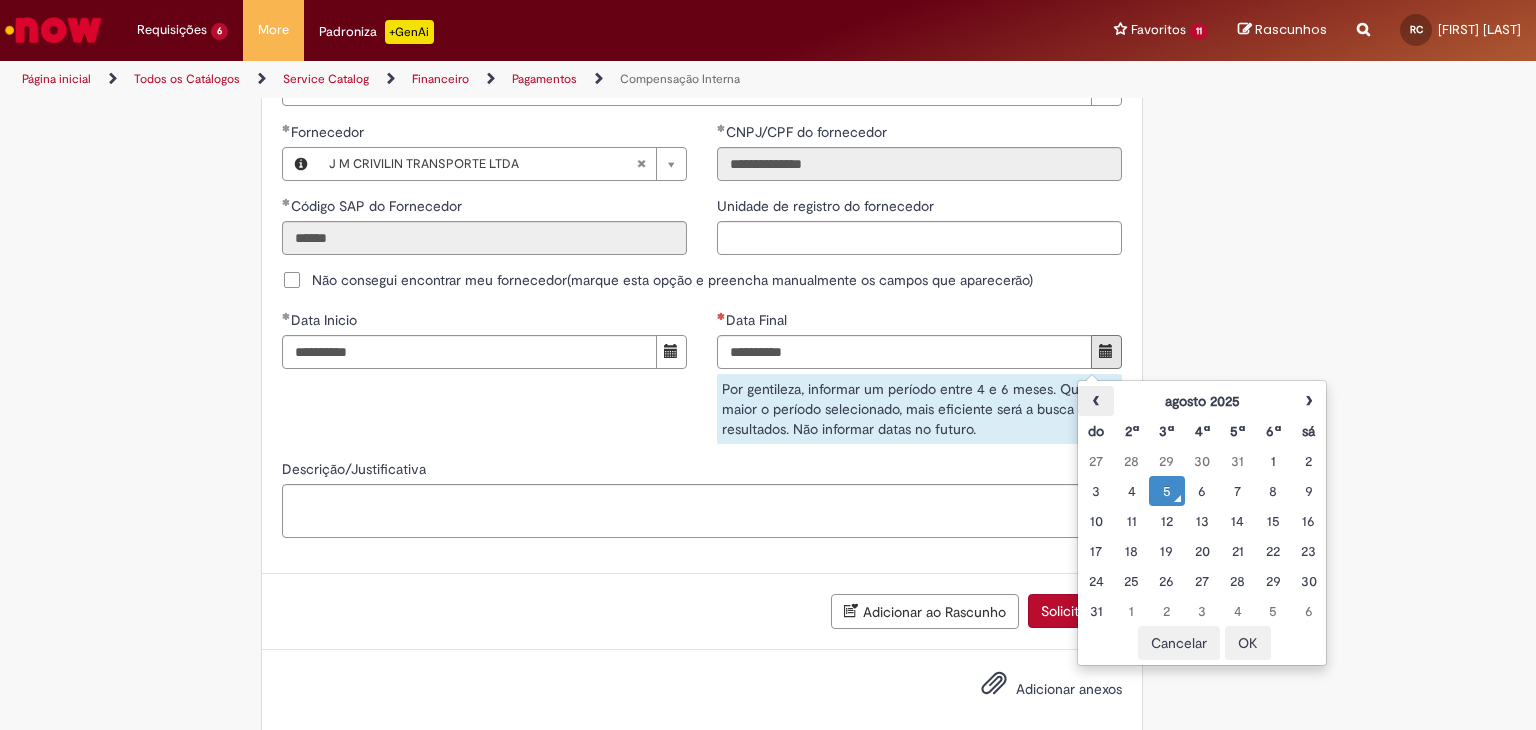 click on "‹" at bounding box center (1095, 401) 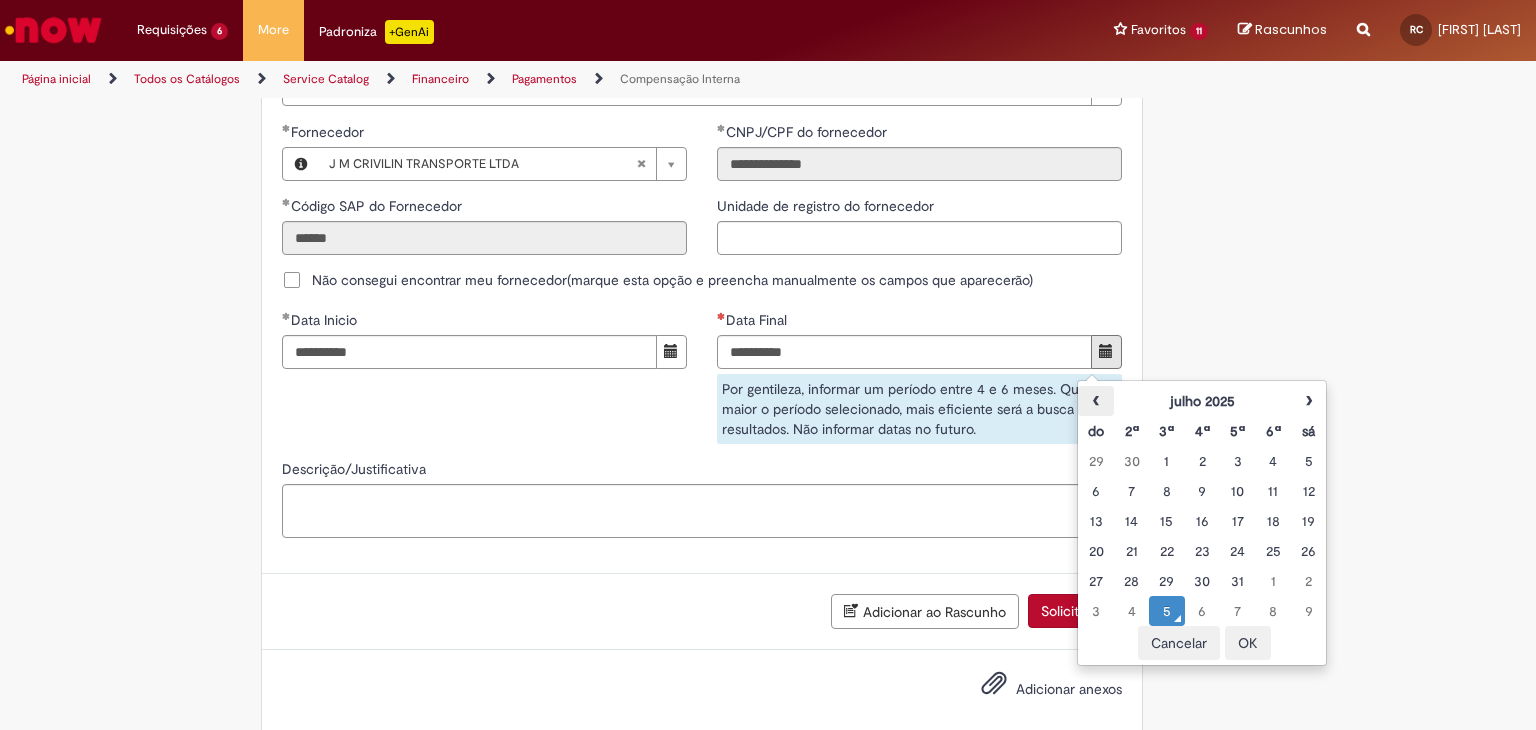 click on "‹" at bounding box center [1095, 401] 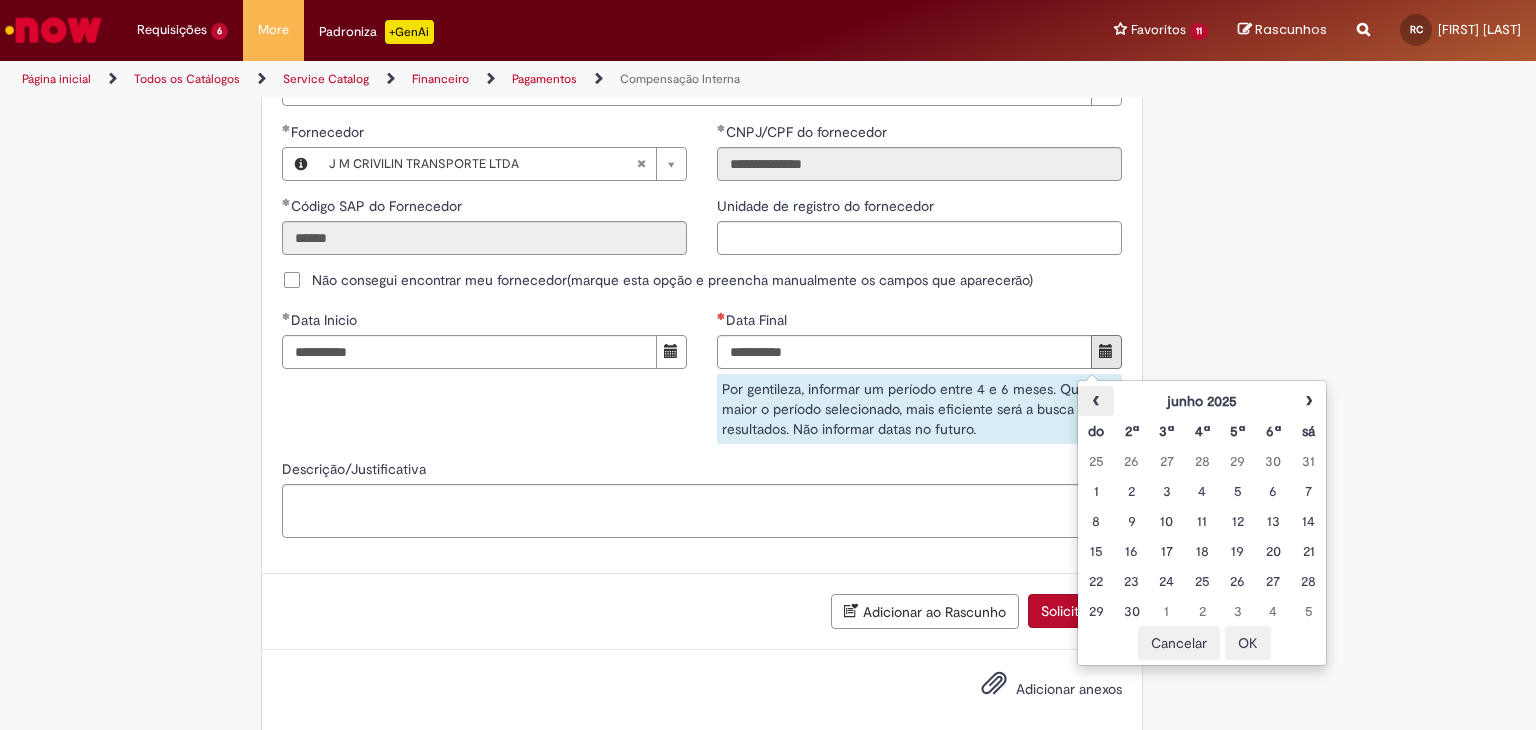 click on "‹" at bounding box center (1095, 401) 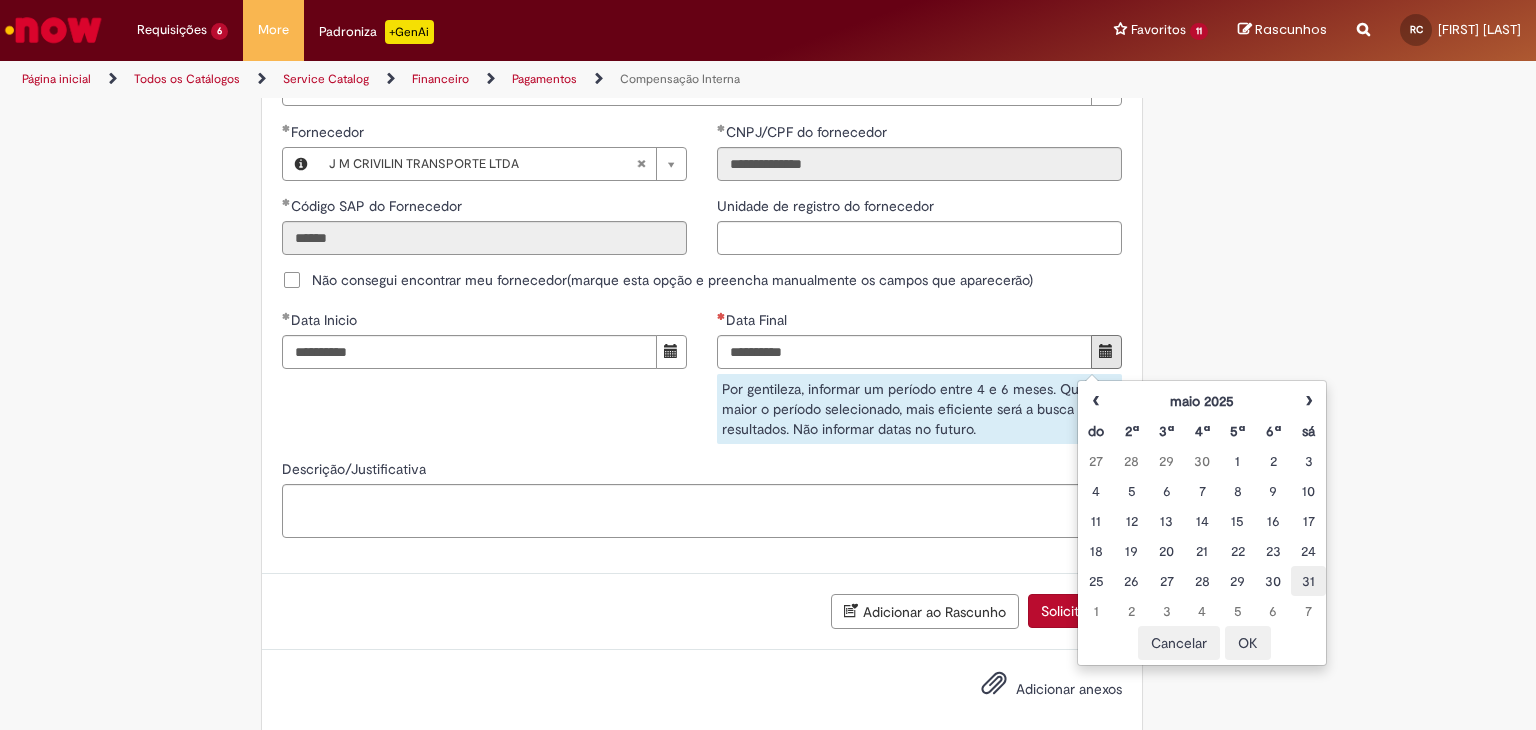 click on "31" at bounding box center (1308, 581) 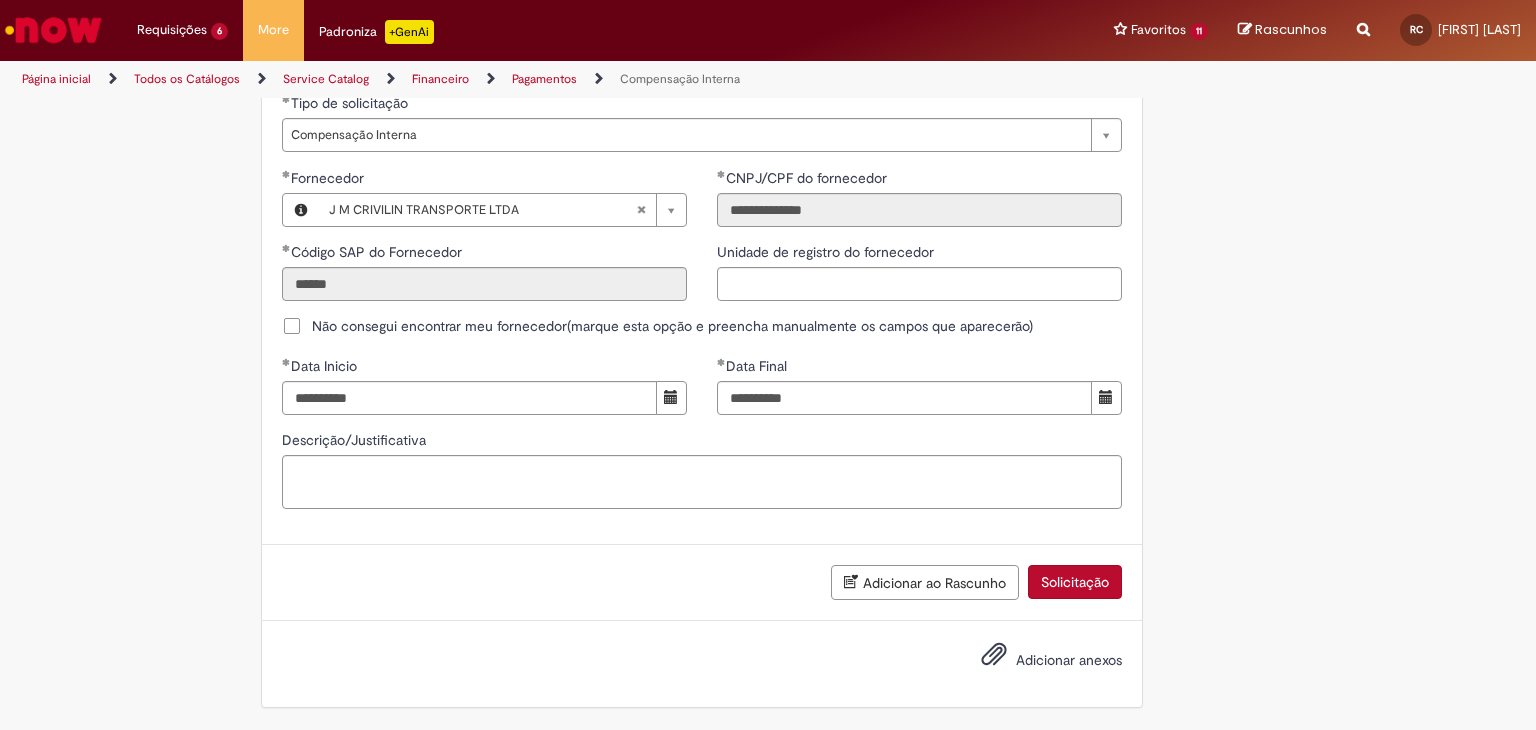 scroll, scrollTop: 1205, scrollLeft: 0, axis: vertical 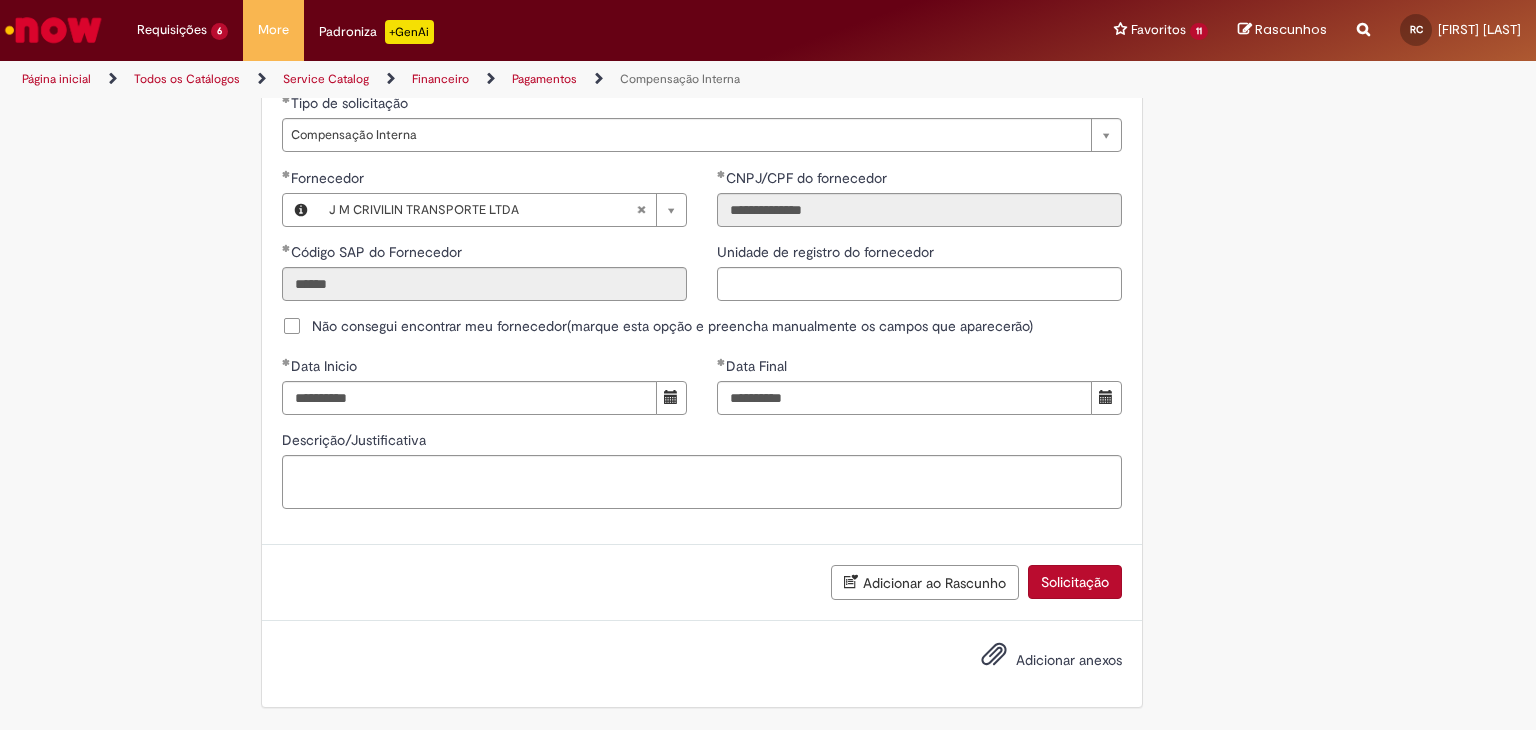 click on "Solicitação" at bounding box center (1075, 582) 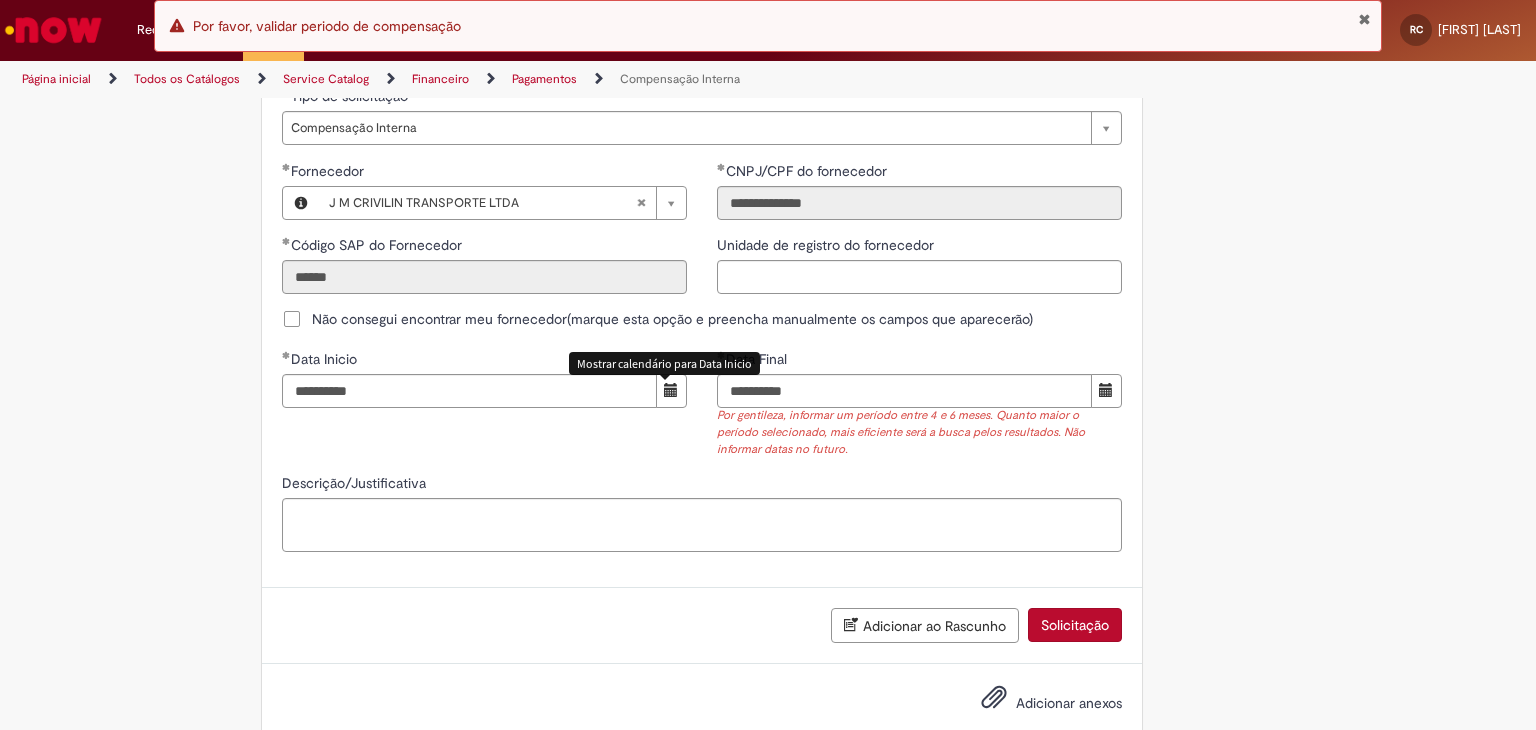 click at bounding box center (671, 390) 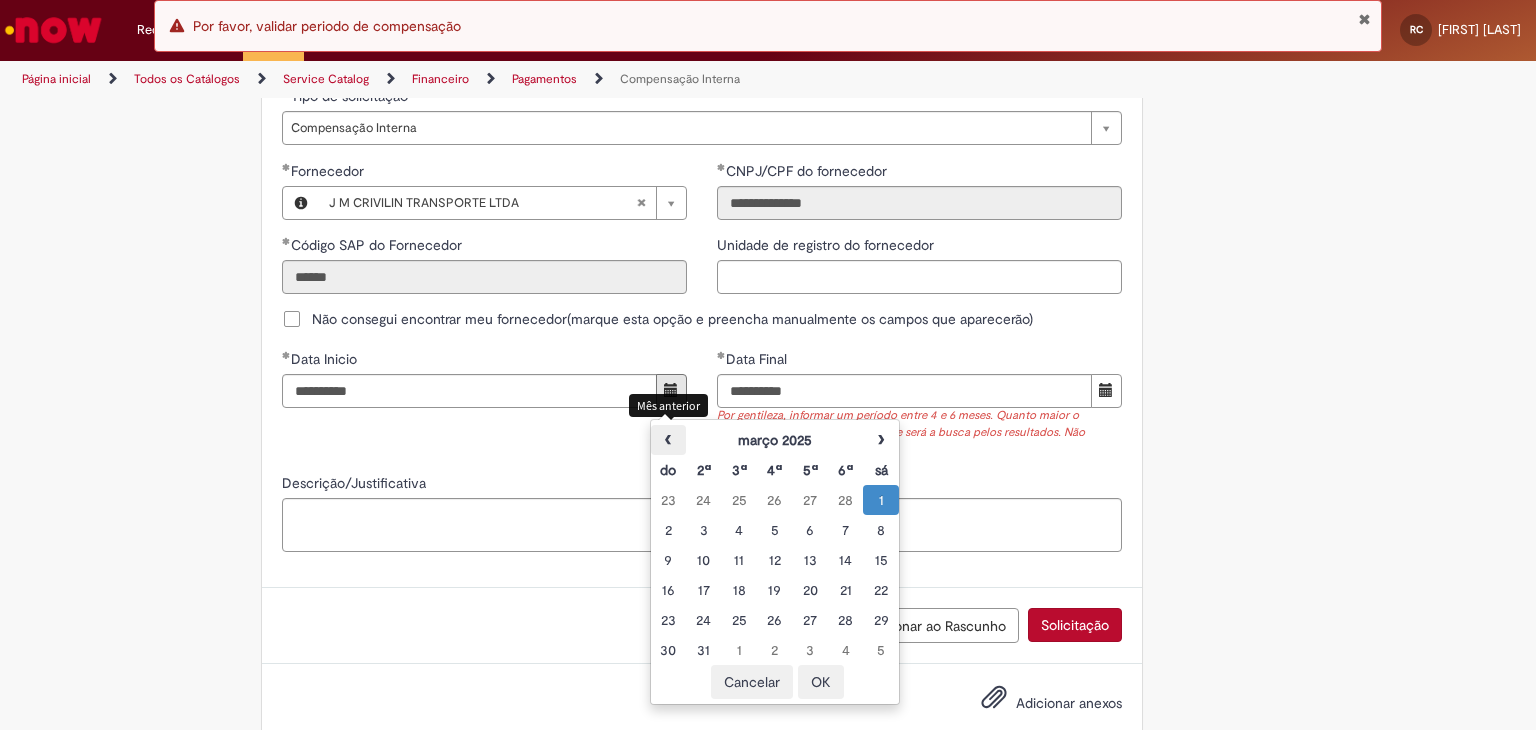 click on "‹" at bounding box center (668, 440) 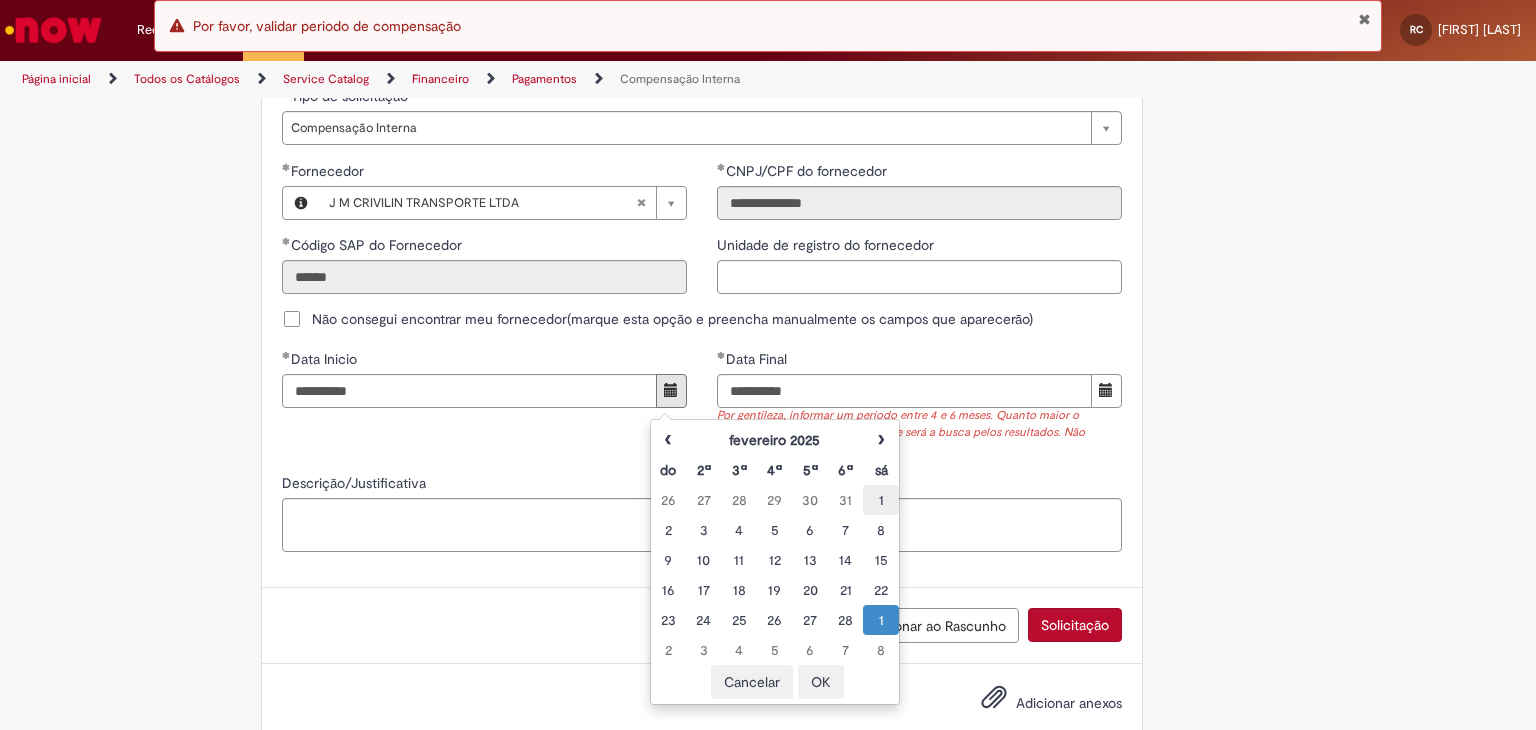 click on "1" at bounding box center (880, 500) 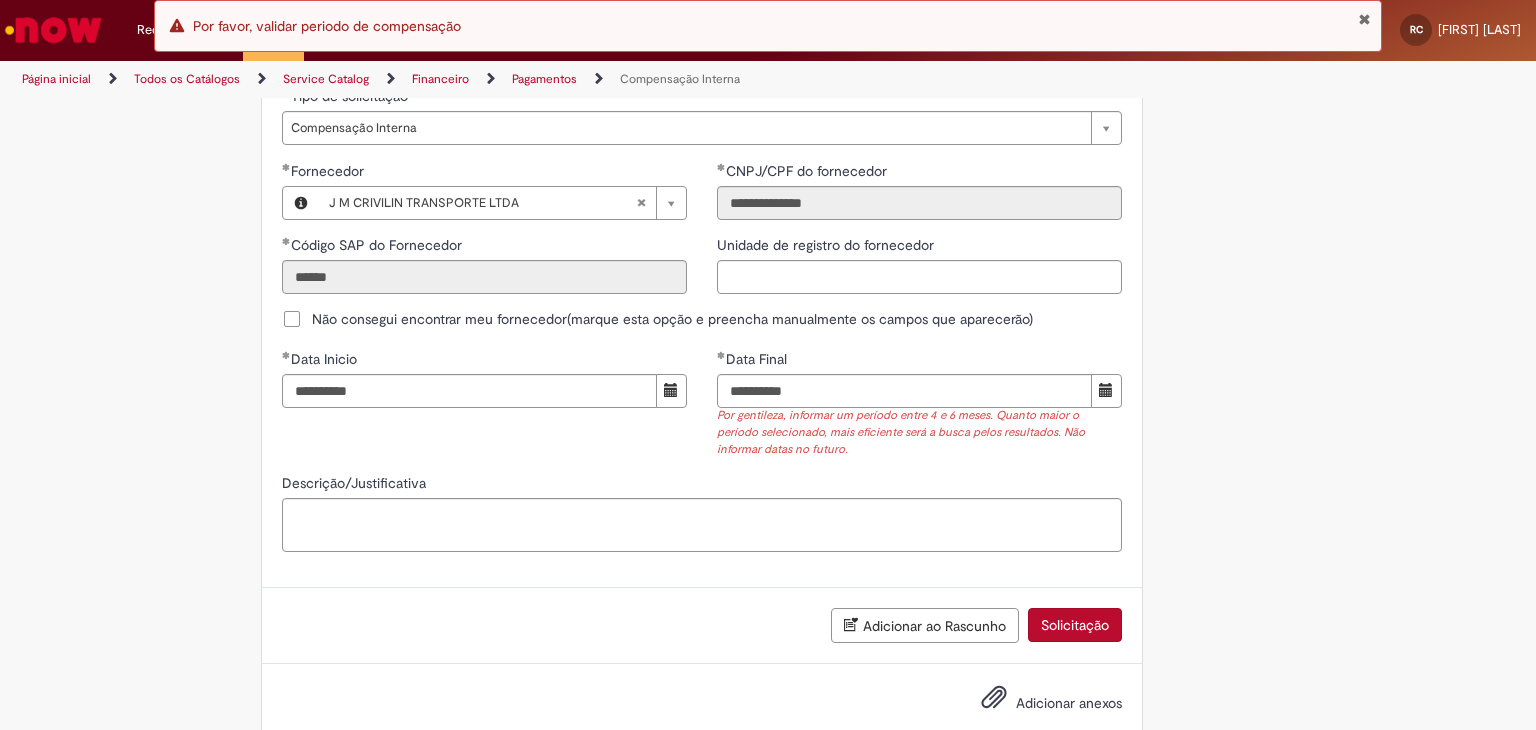 click on "Adicionar a Favoritos
Compensação Interna
Essa oferta refere-se a tratativa de documentos que foram usados em Encontro de Contas.
Bem vindo a oferta de Compensação interna!
Ao preencher o formulário abaixo, será gerado um relatório com as informações do Encontro de Contas realizado em nome de um fornecedor para o período selecionado.  Atenção!  Certifique-se de escolher corretamente o período para garantir que a solução automática seja precisa.
Importante: Caso as informações enviadas pela automação não seja suficiente, você pode continuar o atendimento pelo chat do chamado, e um analista estará disponível para ajudá-lo o mais rápido possível.
Para realizar sua solicitação, siga as instruções abaixo:
Esta oferta é exclusiva para temas relacionados à  Compensação Interna . Você poderá:" at bounding box center (768, -167) 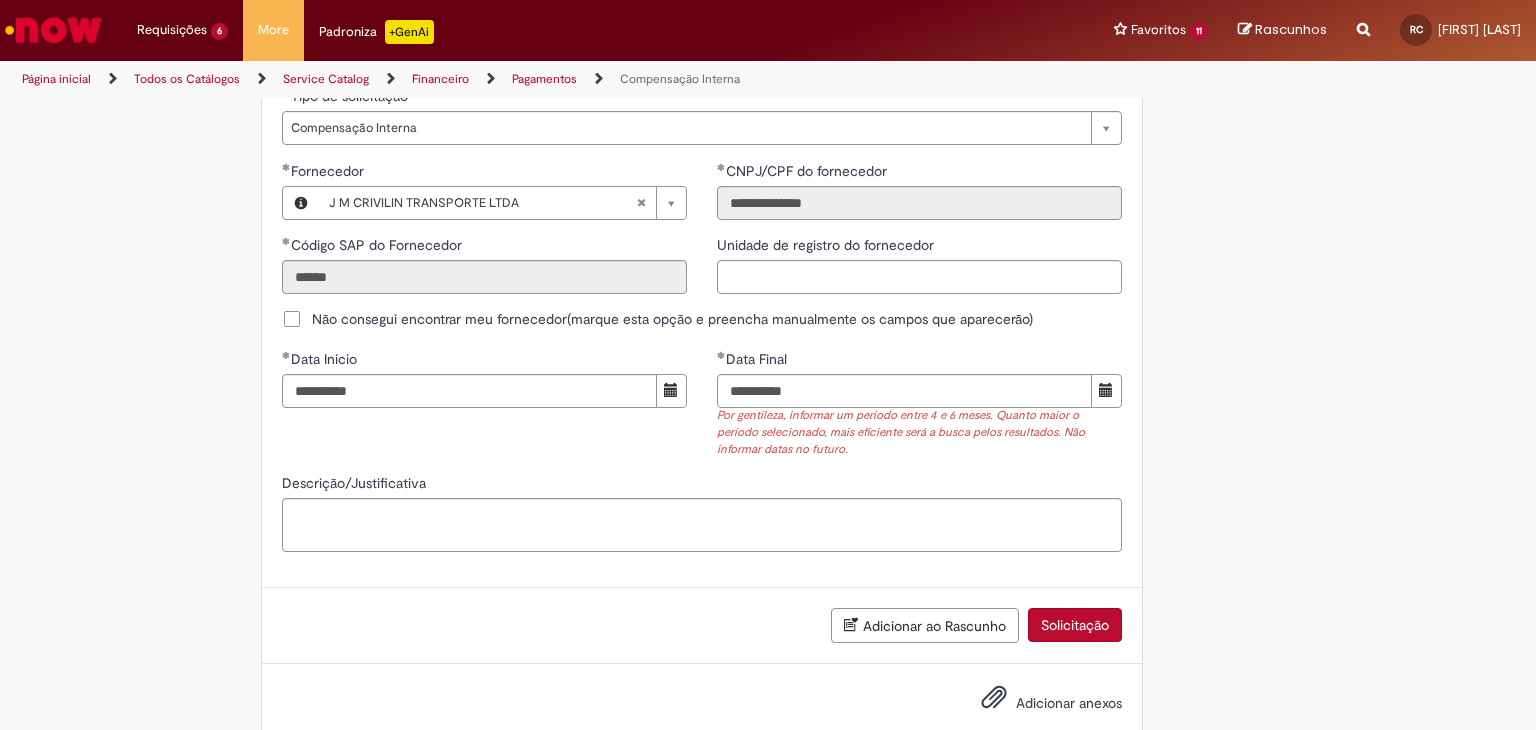 click on "Solicitação" at bounding box center [1075, 625] 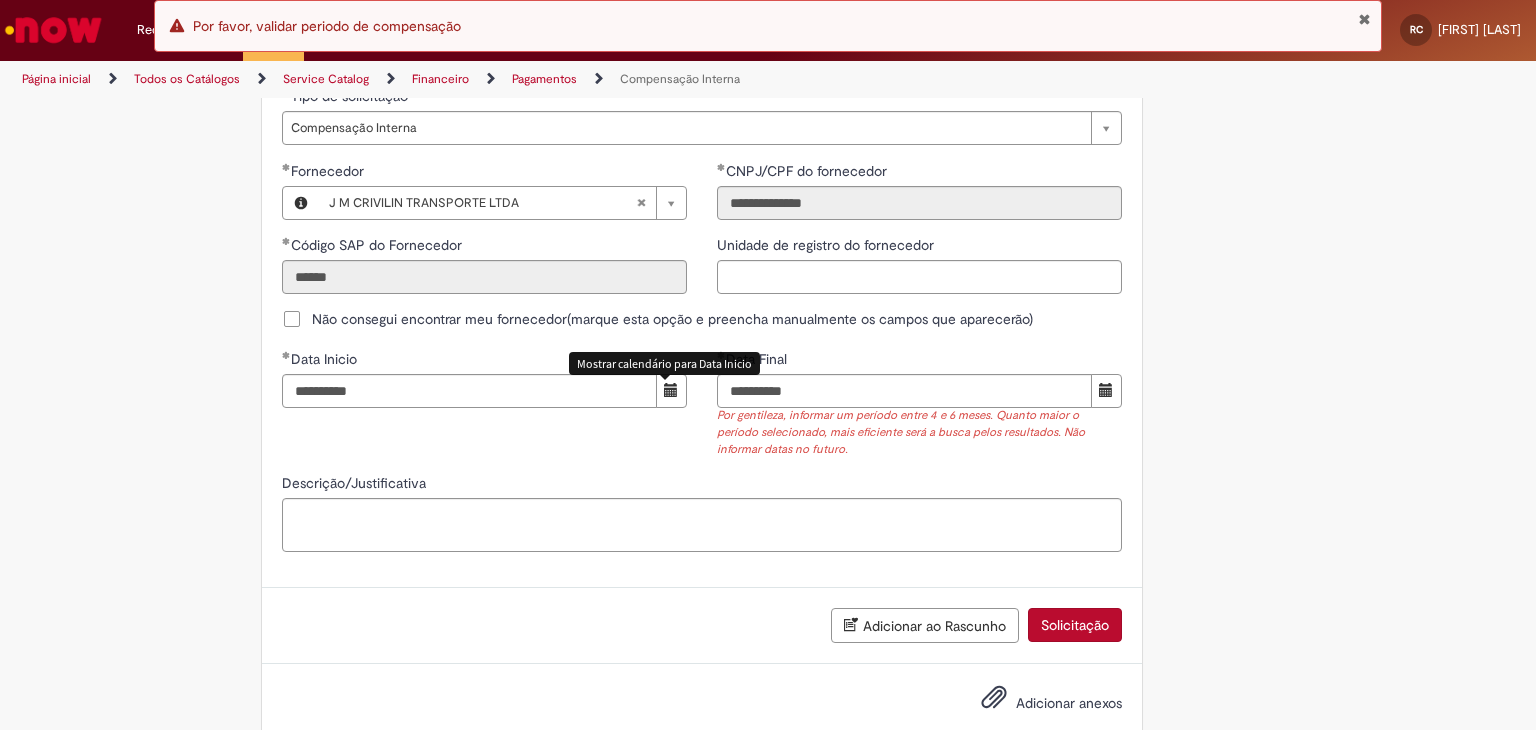 click at bounding box center [671, 390] 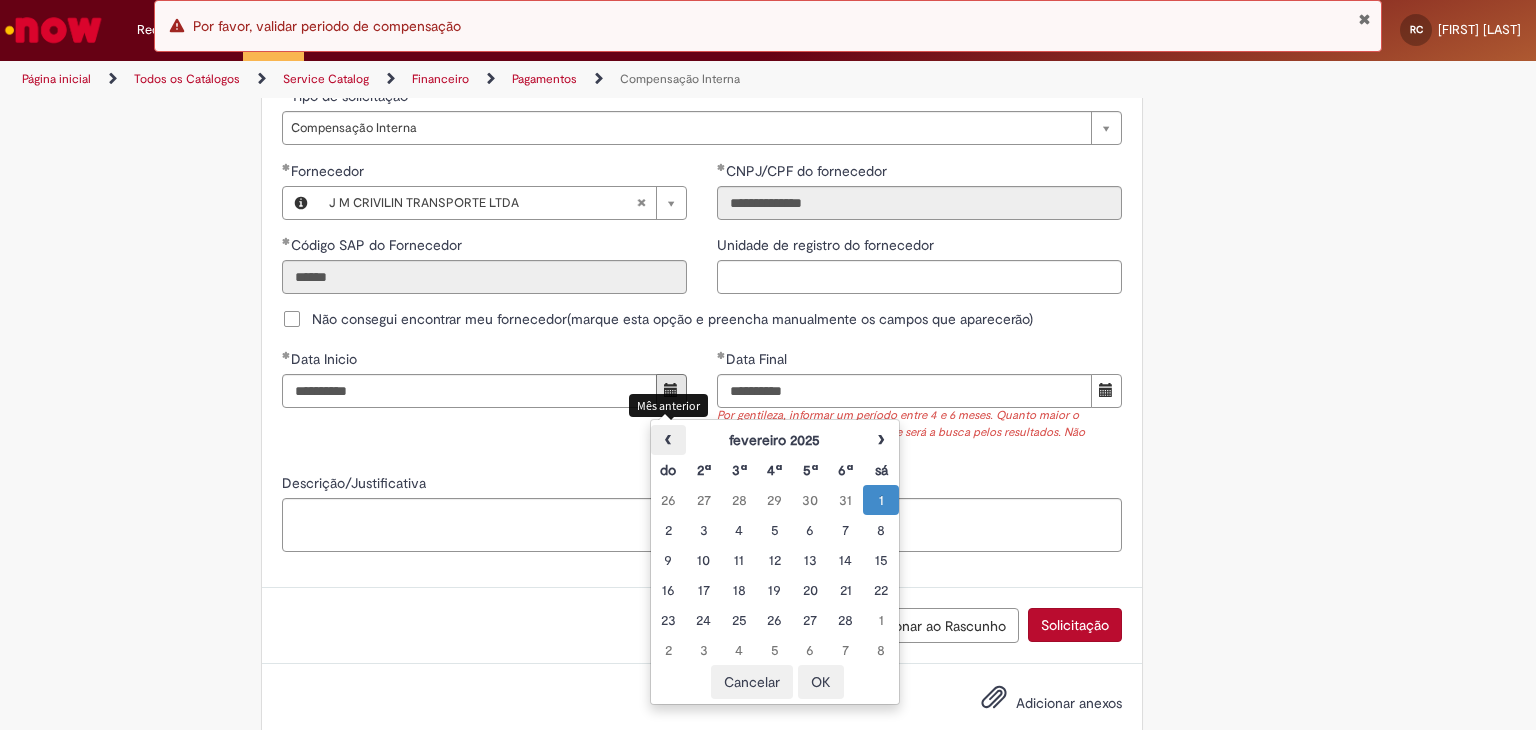 click on "‹" at bounding box center [668, 440] 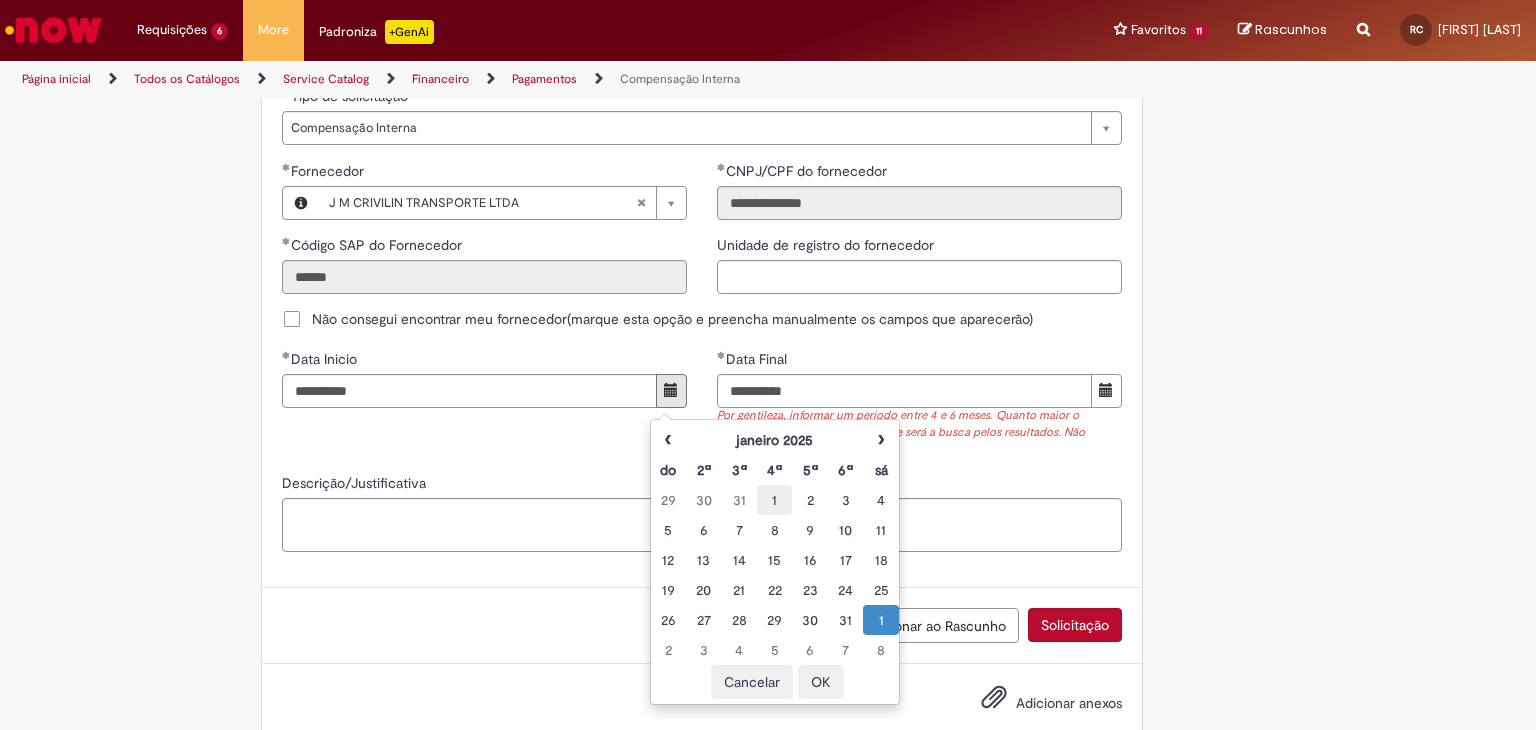 click on "1" at bounding box center (774, 500) 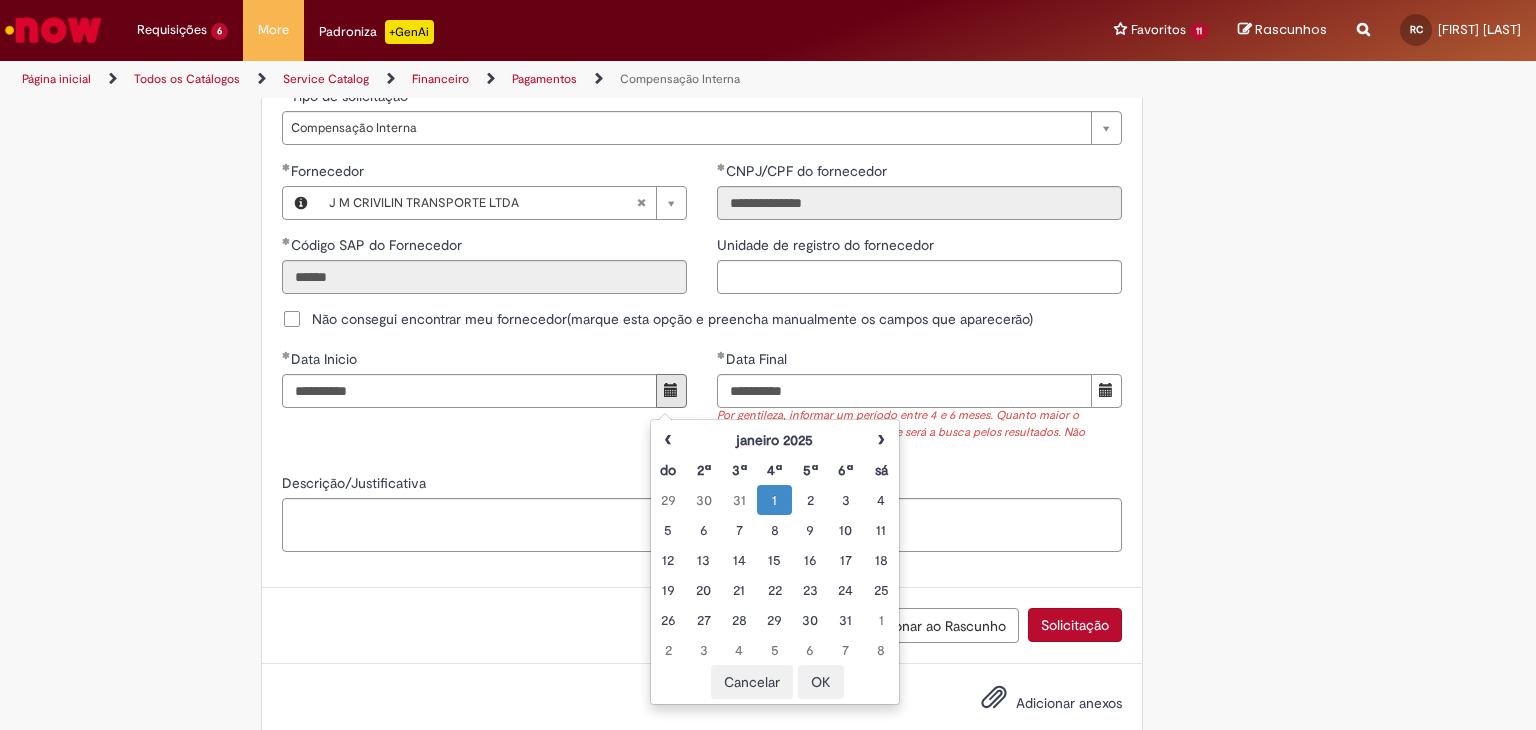 click on "Solicitação" at bounding box center (1075, 625) 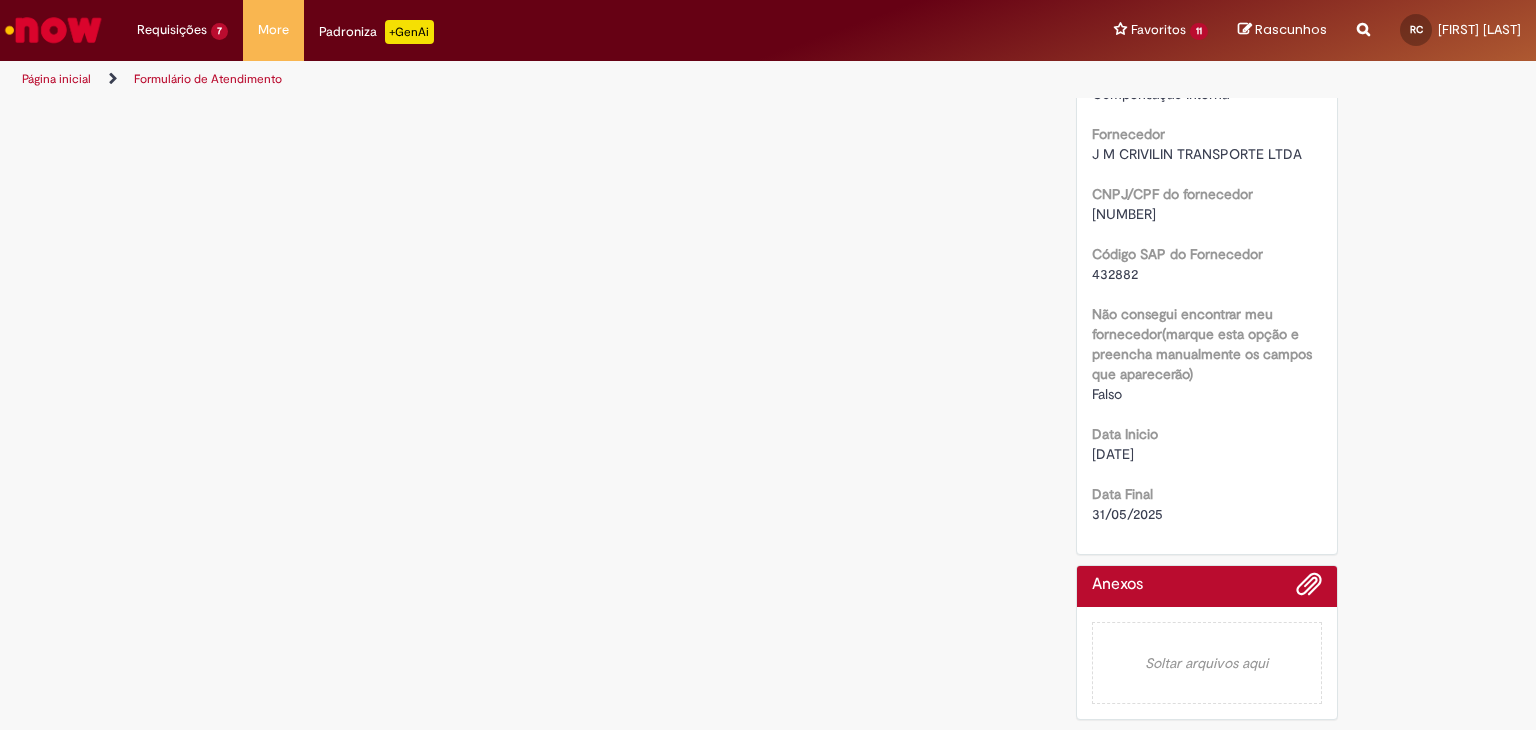 scroll, scrollTop: 0, scrollLeft: 0, axis: both 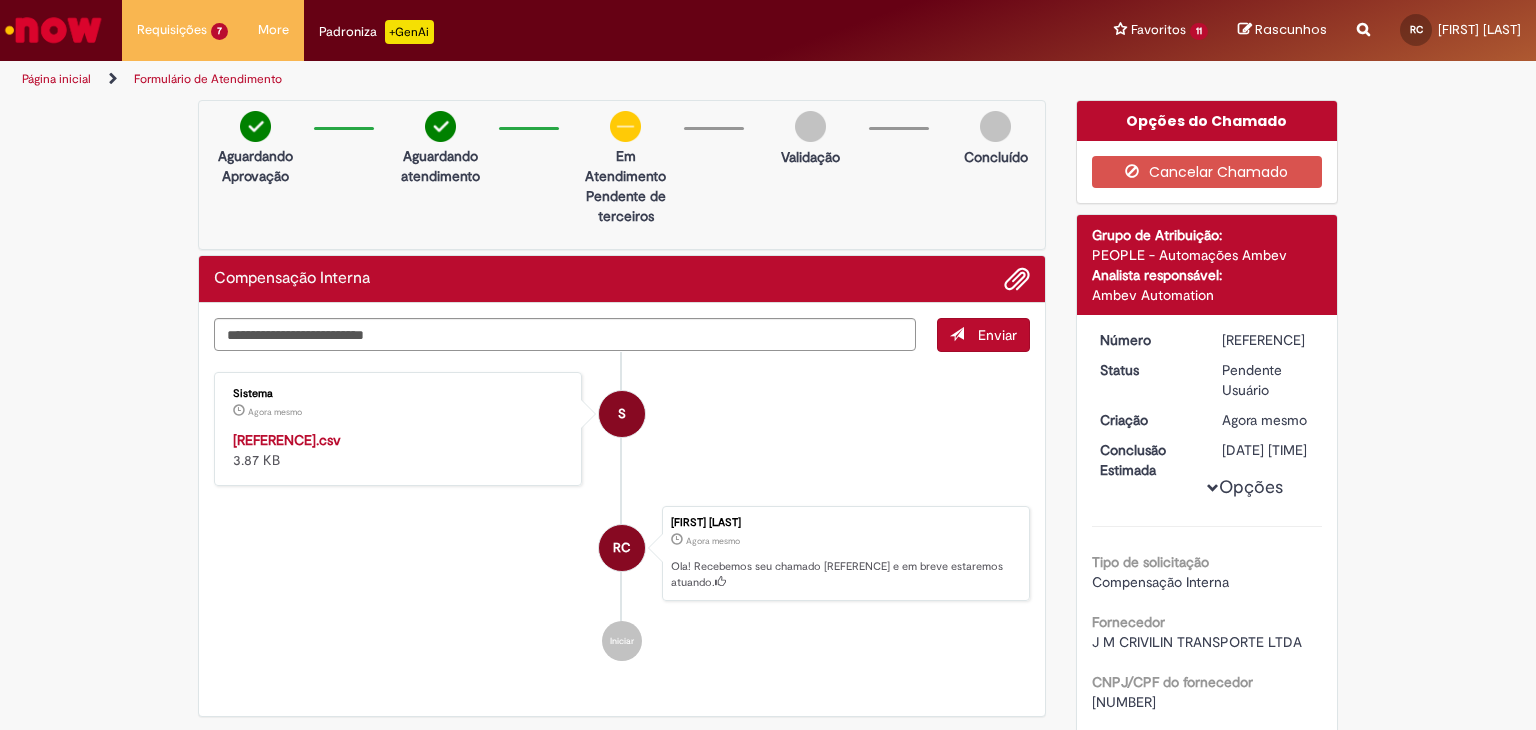 click on "[REFERENCE].csv" at bounding box center (287, 440) 